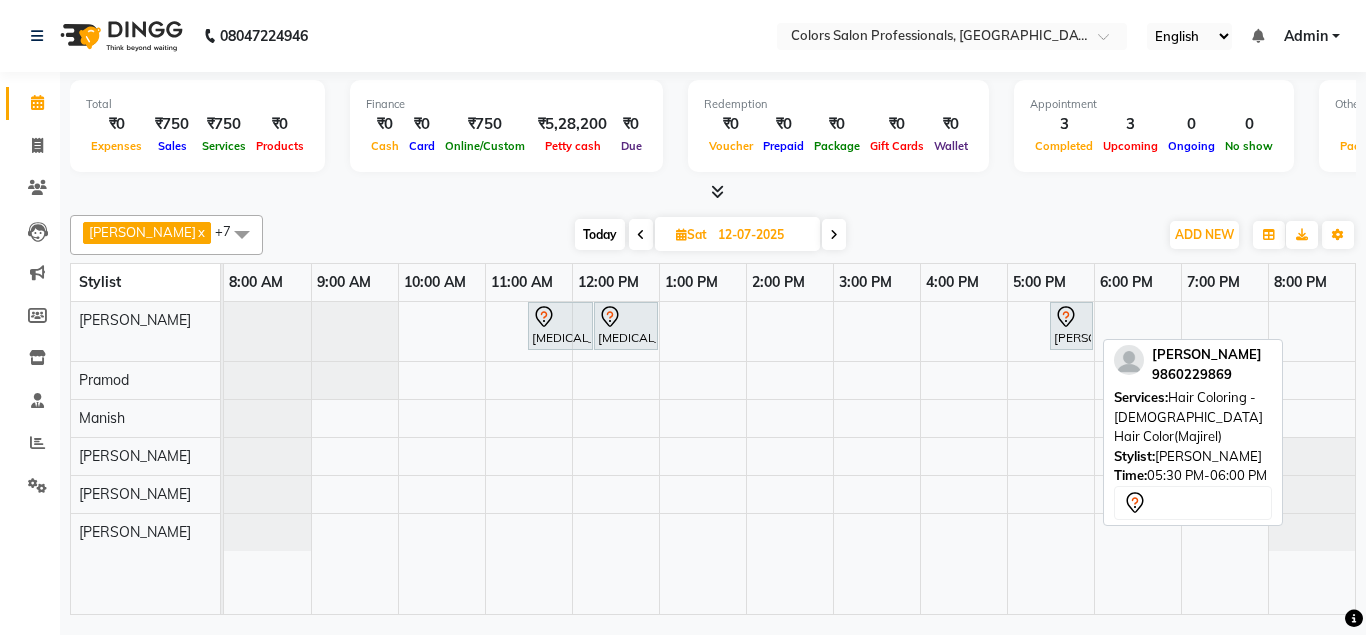 scroll, scrollTop: 0, scrollLeft: 0, axis: both 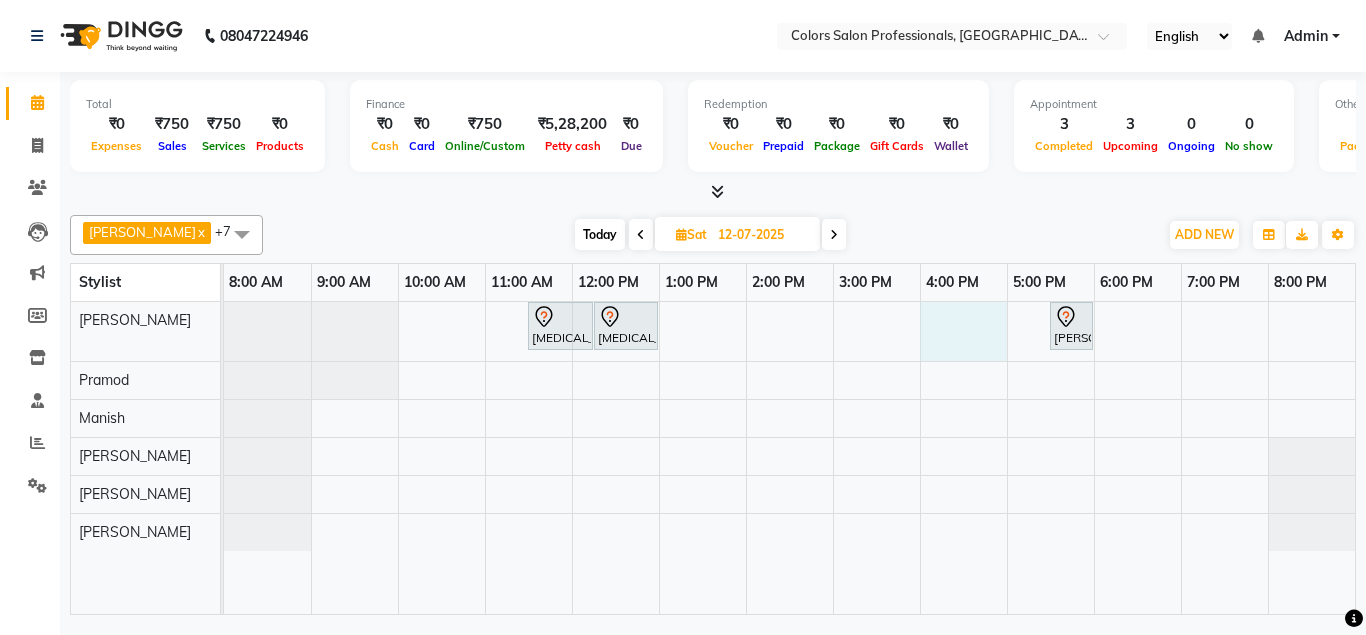 click on "[MEDICAL_DATA][PERSON_NAME], 11:30 AM-12:15 PM, Hair Coloring - Touch up [DEMOGRAPHIC_DATA] (INOVA)             [MEDICAL_DATA][PERSON_NAME], 12:15 PM-01:00 PM, Hair Styling - Blow dry (Komponent/curlions)[DEMOGRAPHIC_DATA]             [PERSON_NAME], 05:30 PM-06:00 PM, Hair Coloring - [DEMOGRAPHIC_DATA] Hair Color(Majirel)" at bounding box center (789, 458) 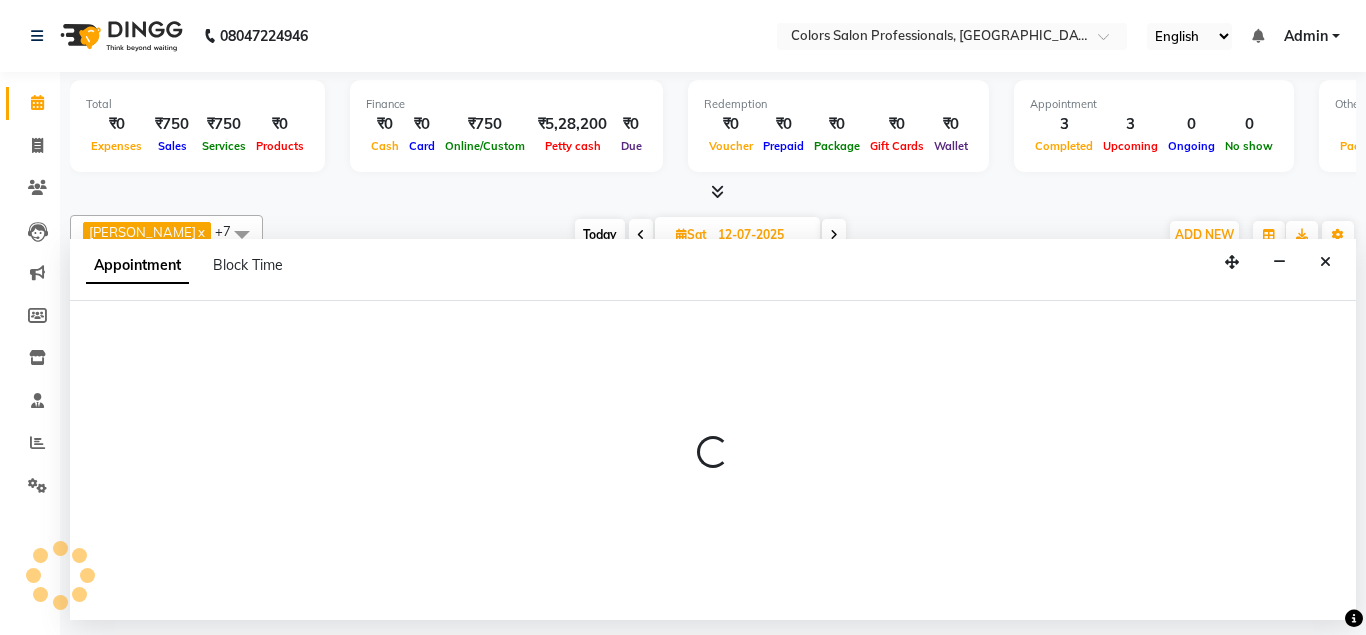 select on "60228" 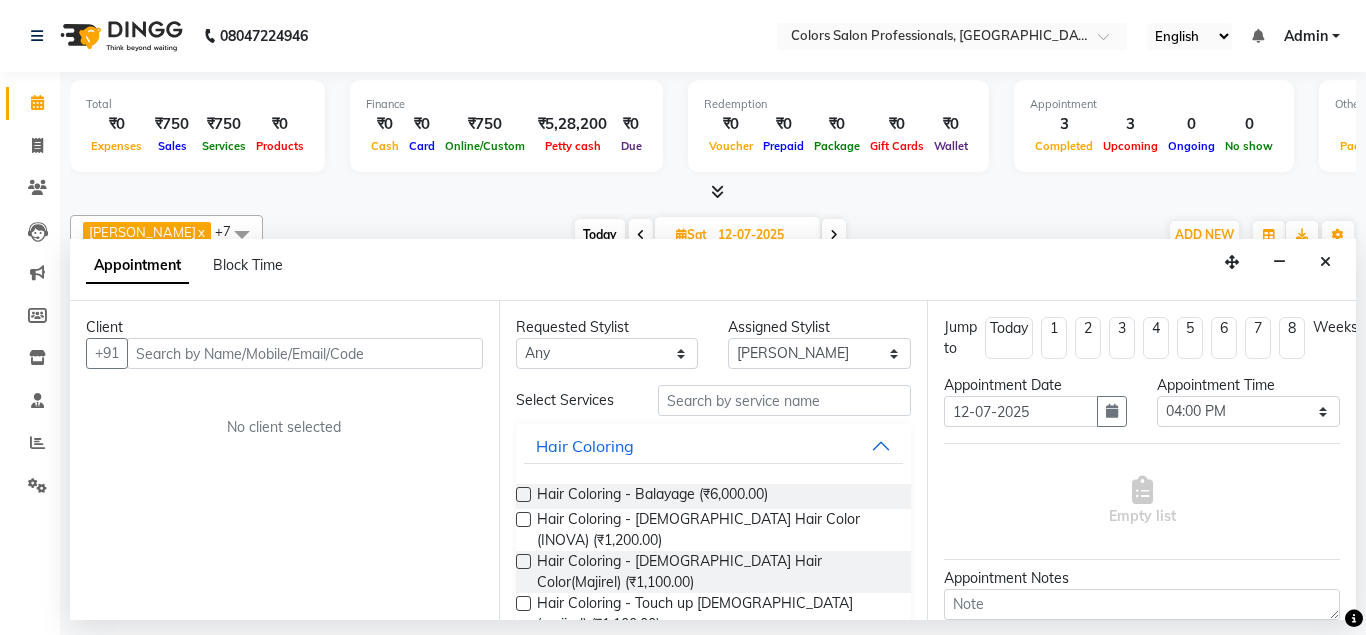 click at bounding box center (641, 234) 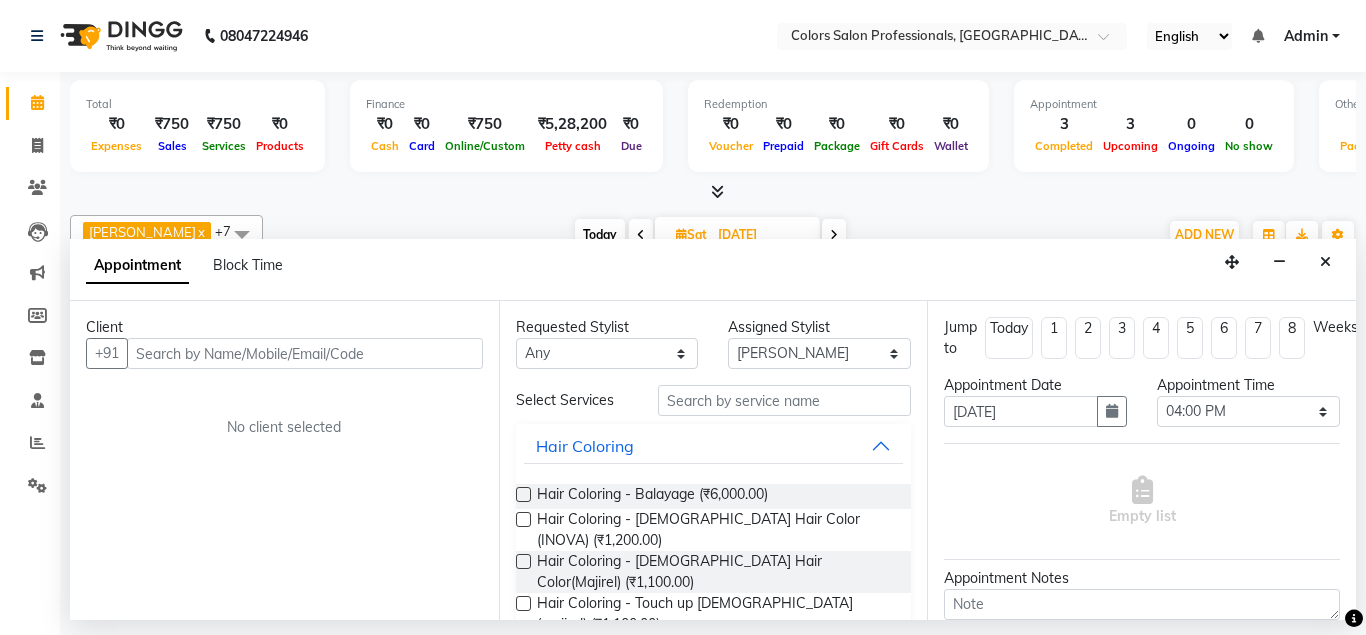 select on "960" 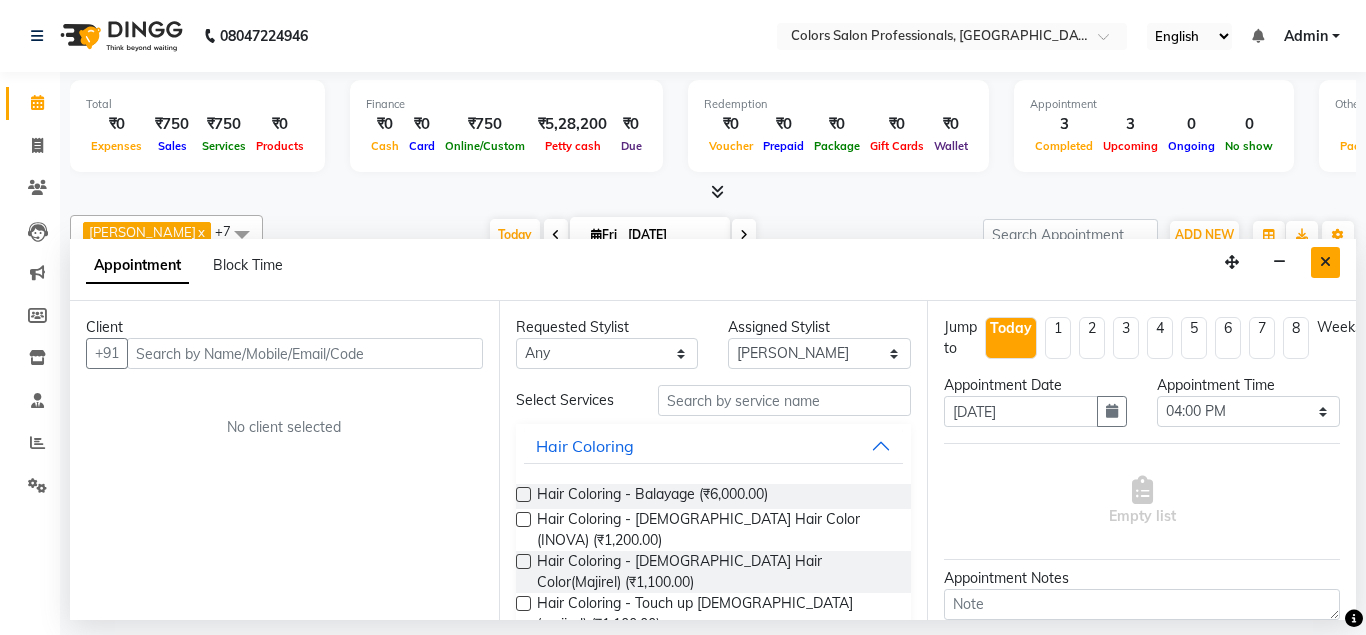 click at bounding box center (1325, 262) 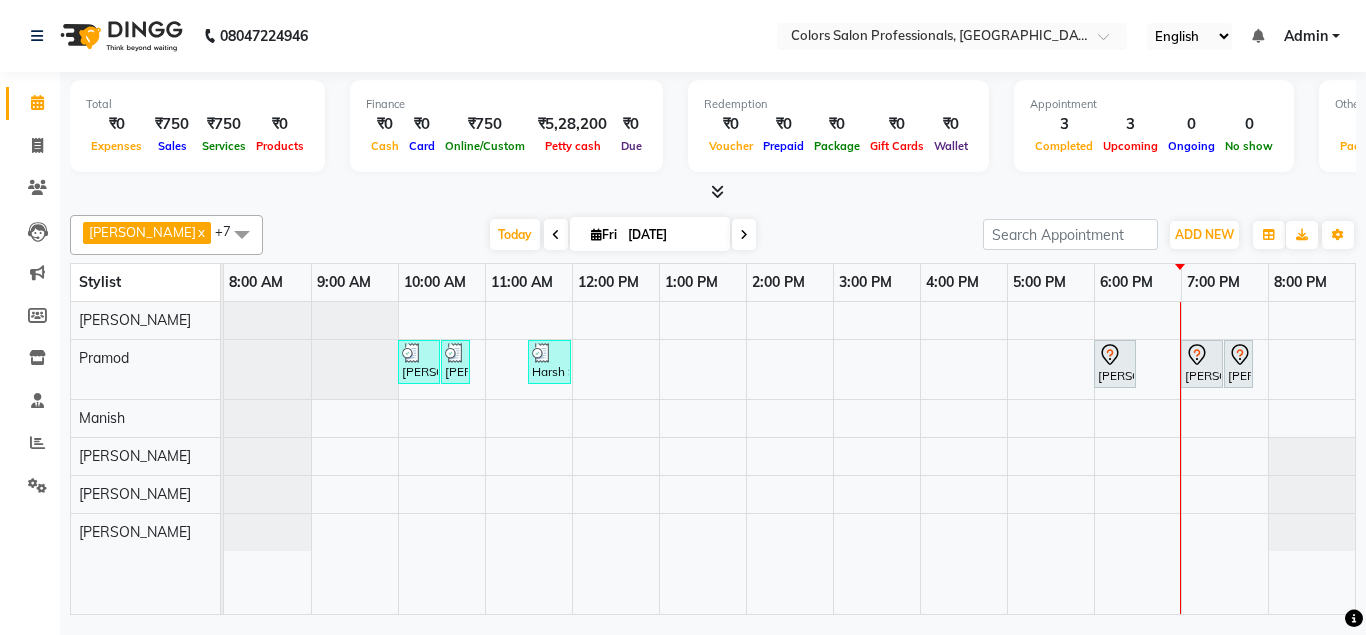 click on "[PERSON_NAME] Client, TK02, 10:00 AM-10:30 AM, Hair Cut - Hair Cut [DEMOGRAPHIC_DATA]     [PERSON_NAME] Client, TK02, 10:30 AM-10:45 AM, [MEDICAL_DATA] - [PERSON_NAME] trim     Harsh Sir, TK01, 11:30 AM-12:00 PM, Hair Cut - Hair Cut [DEMOGRAPHIC_DATA]             [PERSON_NAME] Maam, TK03, 06:00 PM-06:30 PM, Hair Cut - Hair Cut [DEMOGRAPHIC_DATA]             [PERSON_NAME], TK04, 07:00 PM-07:30 PM, Hair Cut - Hair Cut [DEMOGRAPHIC_DATA]             [PERSON_NAME], TK04, 07:30 PM-07:45 PM, [PERSON_NAME] Slyting" at bounding box center [789, 458] 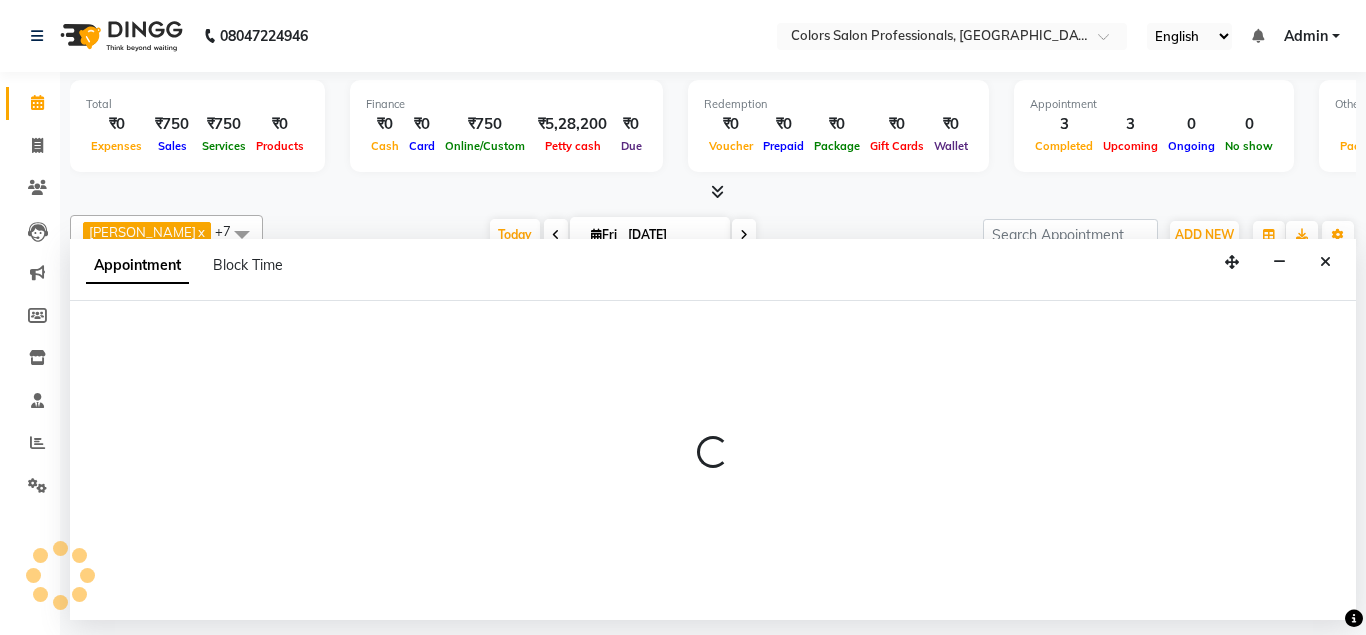 select on "60228" 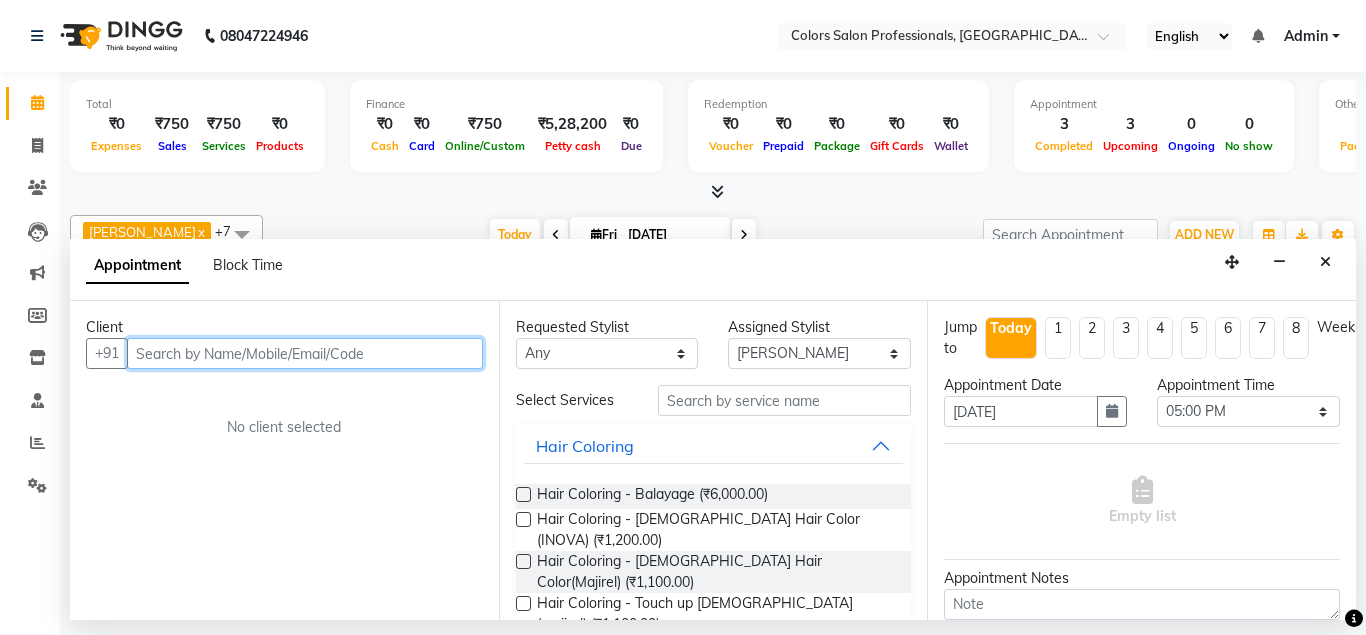 click at bounding box center [305, 353] 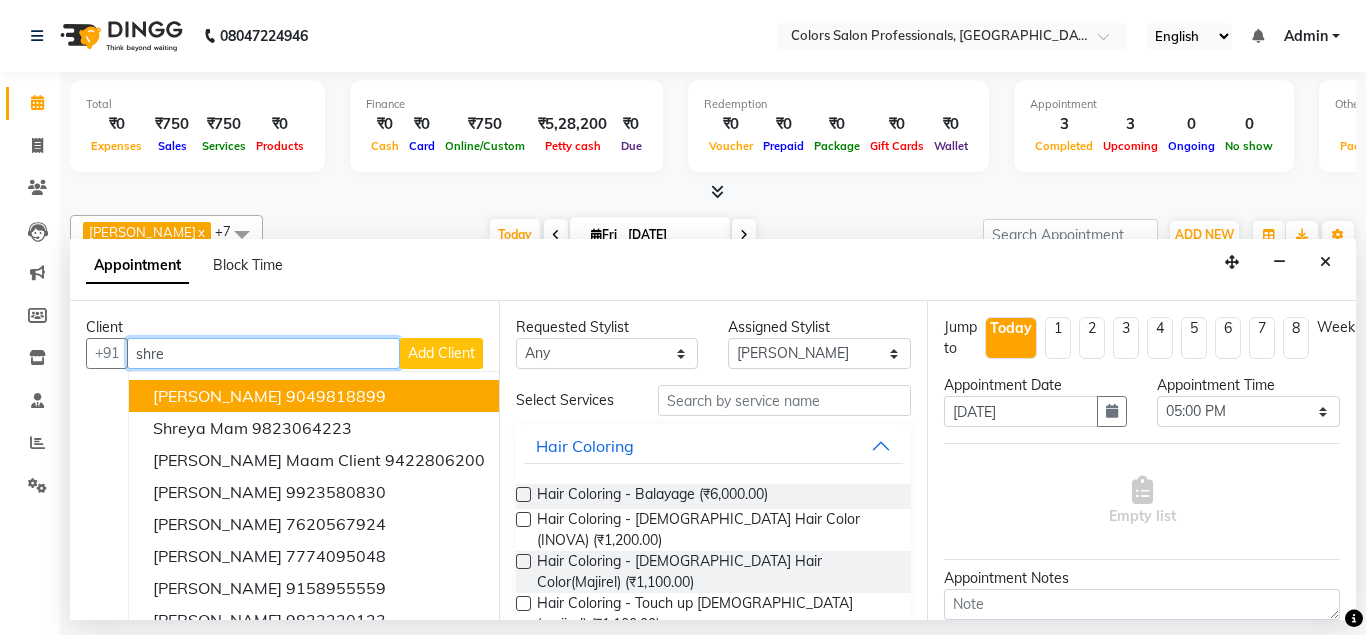 click on "9049818899" at bounding box center [336, 396] 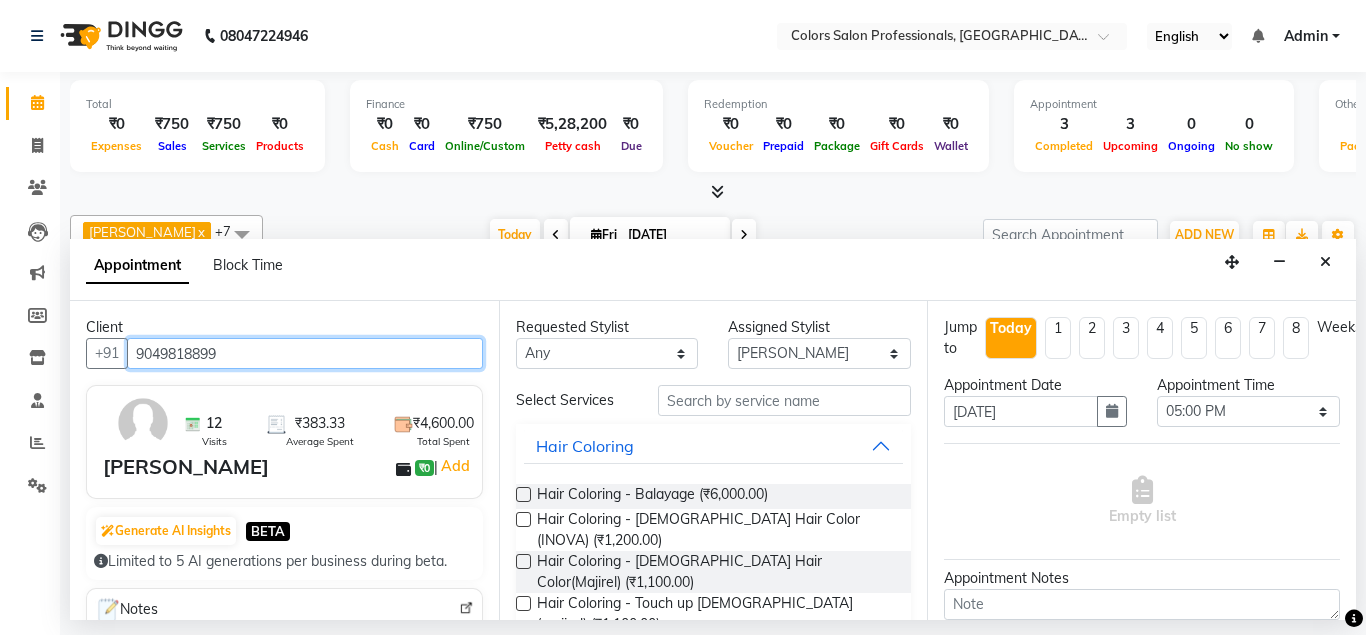 type on "9049818899" 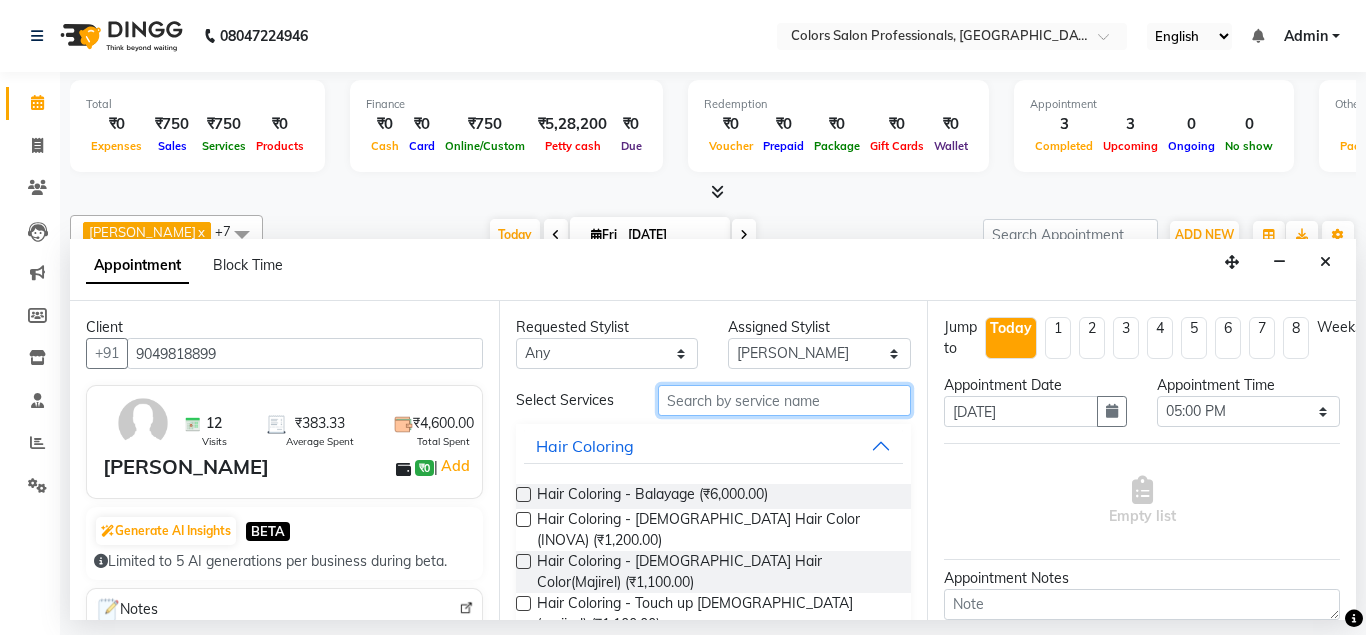 drag, startPoint x: 772, startPoint y: 409, endPoint x: 777, endPoint y: 418, distance: 10.29563 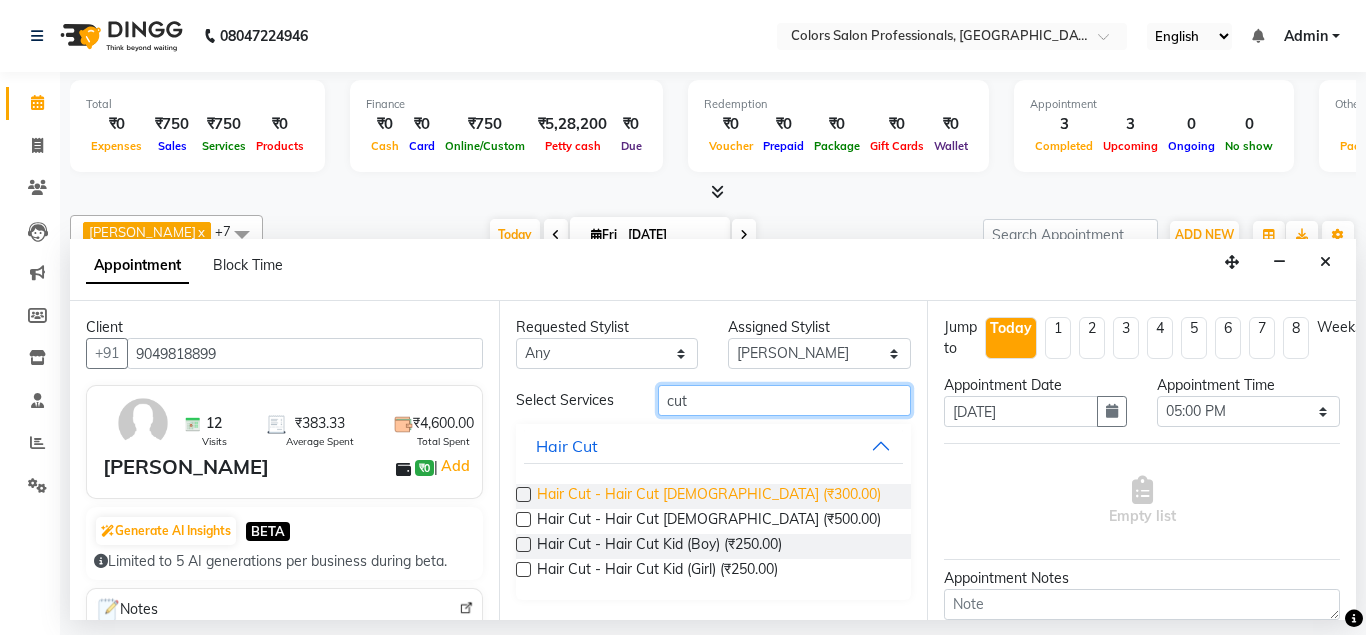 type on "cut" 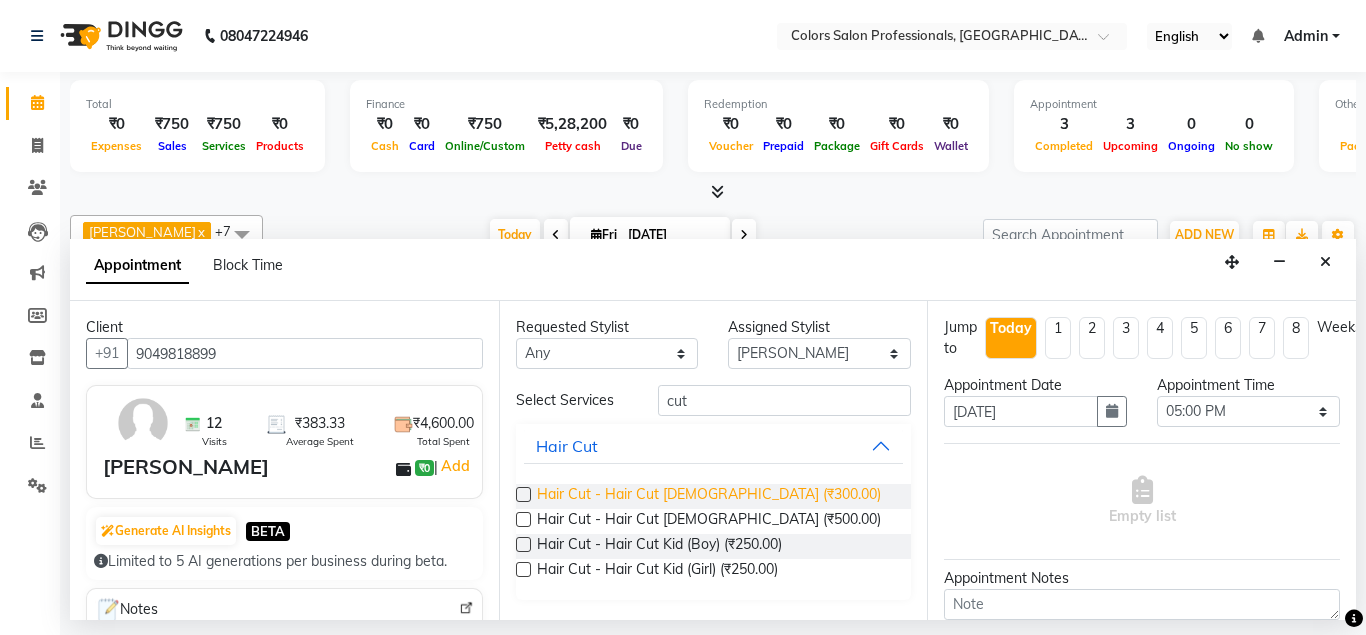 click on "Hair Cut - Hair Cut [DEMOGRAPHIC_DATA] (₹300.00)" at bounding box center (709, 496) 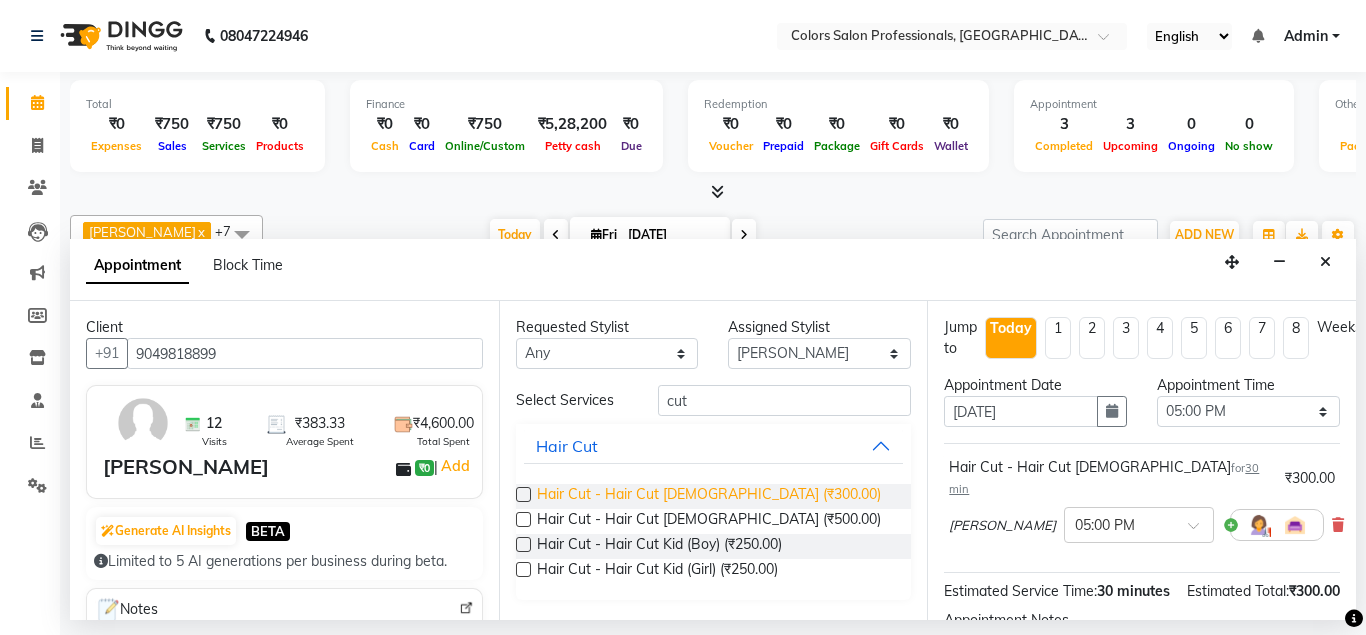 click on "Hair Cut - Hair Cut [DEMOGRAPHIC_DATA] (₹300.00)" at bounding box center (709, 496) 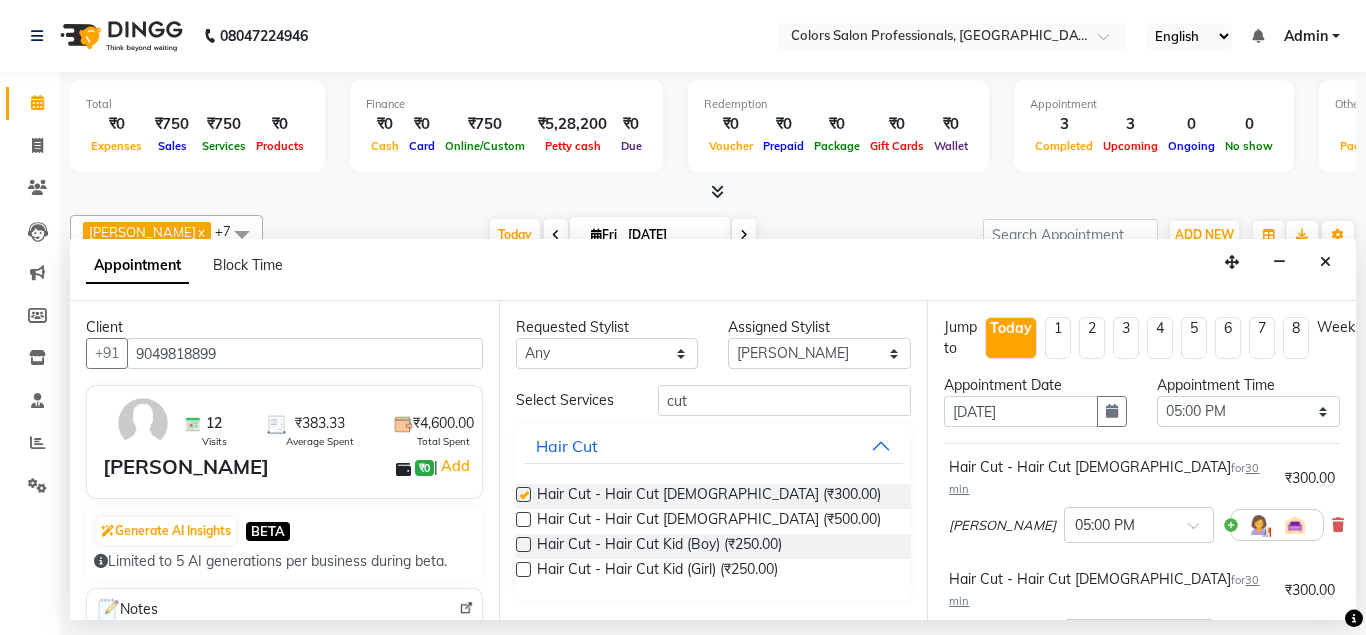 checkbox on "false" 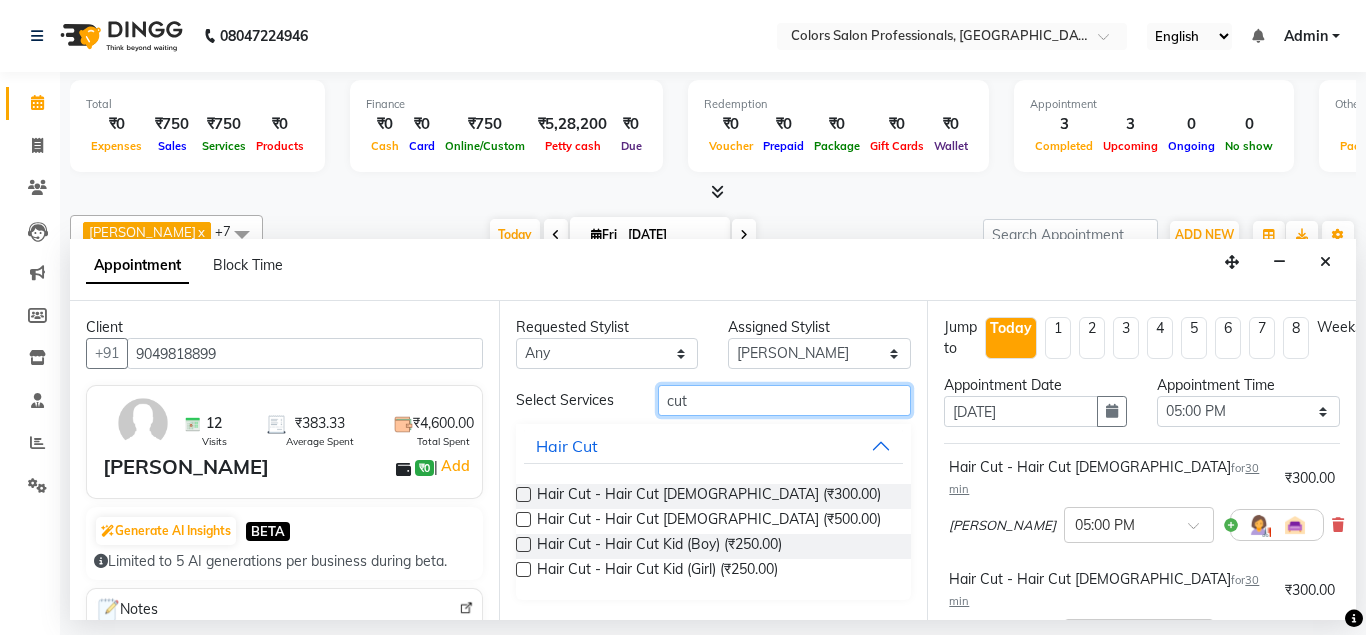 drag, startPoint x: 784, startPoint y: 396, endPoint x: 665, endPoint y: 355, distance: 125.865005 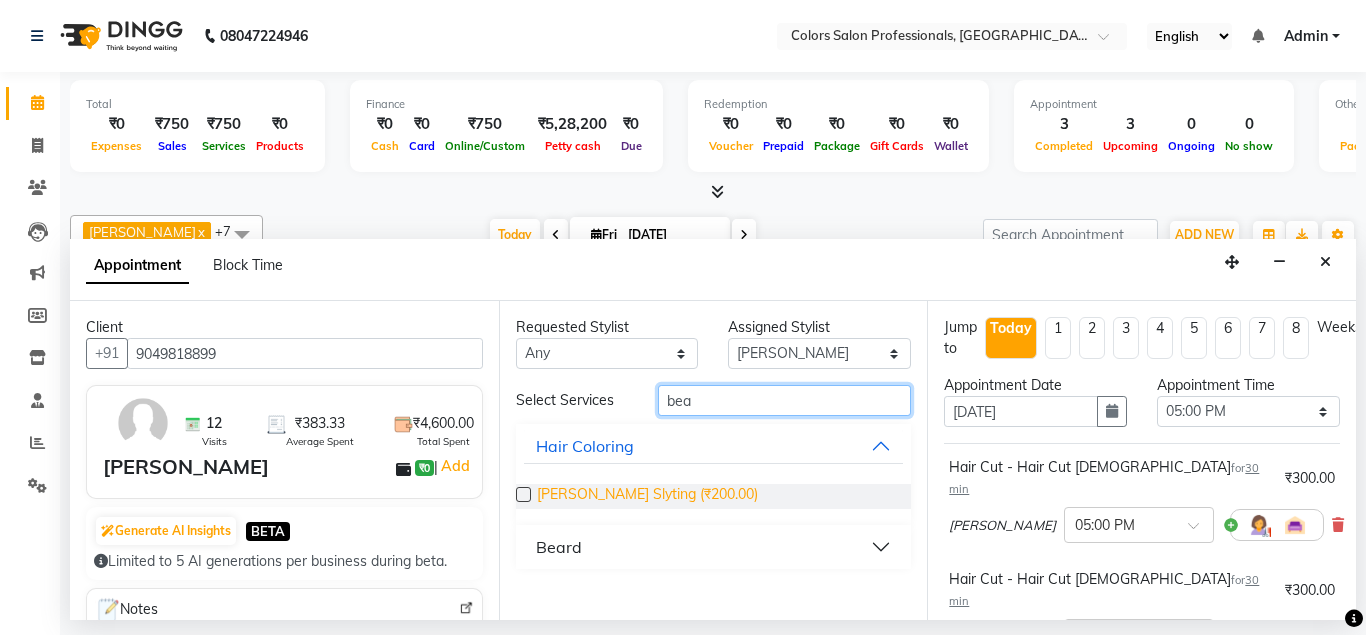 type on "bea" 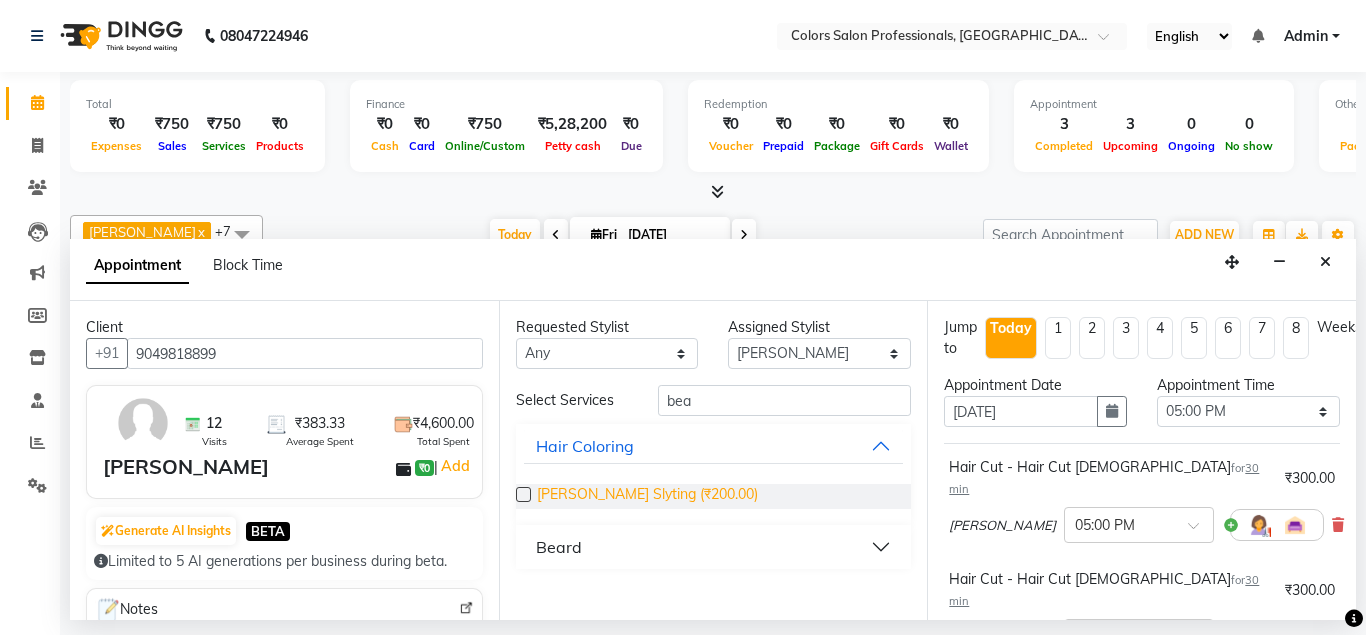 click on "[PERSON_NAME] Slyting (₹200.00)" at bounding box center (647, 496) 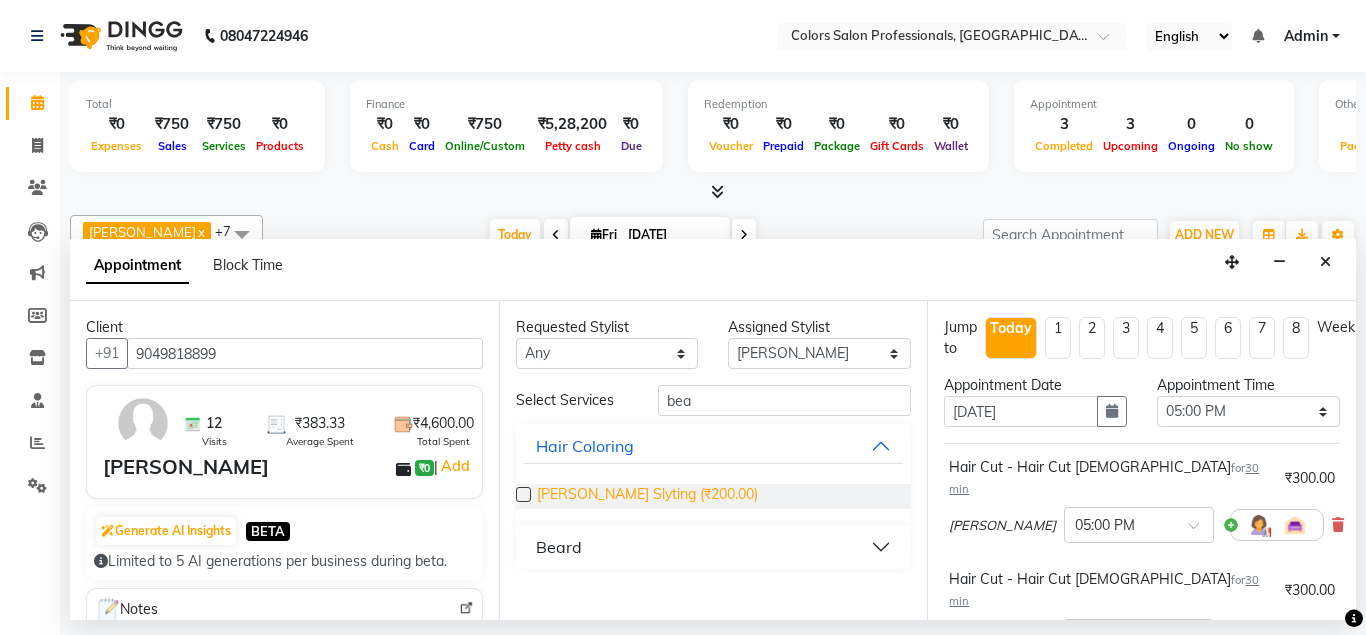 click on "[PERSON_NAME] Slyting (₹200.00)" at bounding box center [647, 496] 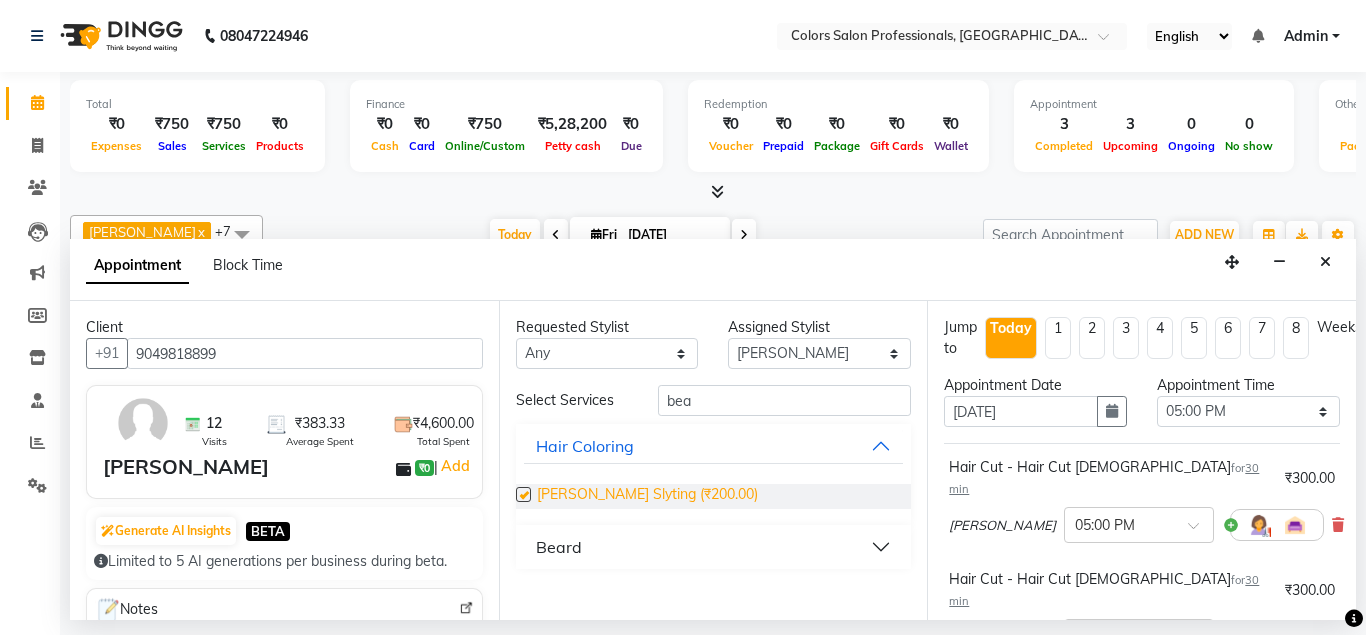 checkbox on "false" 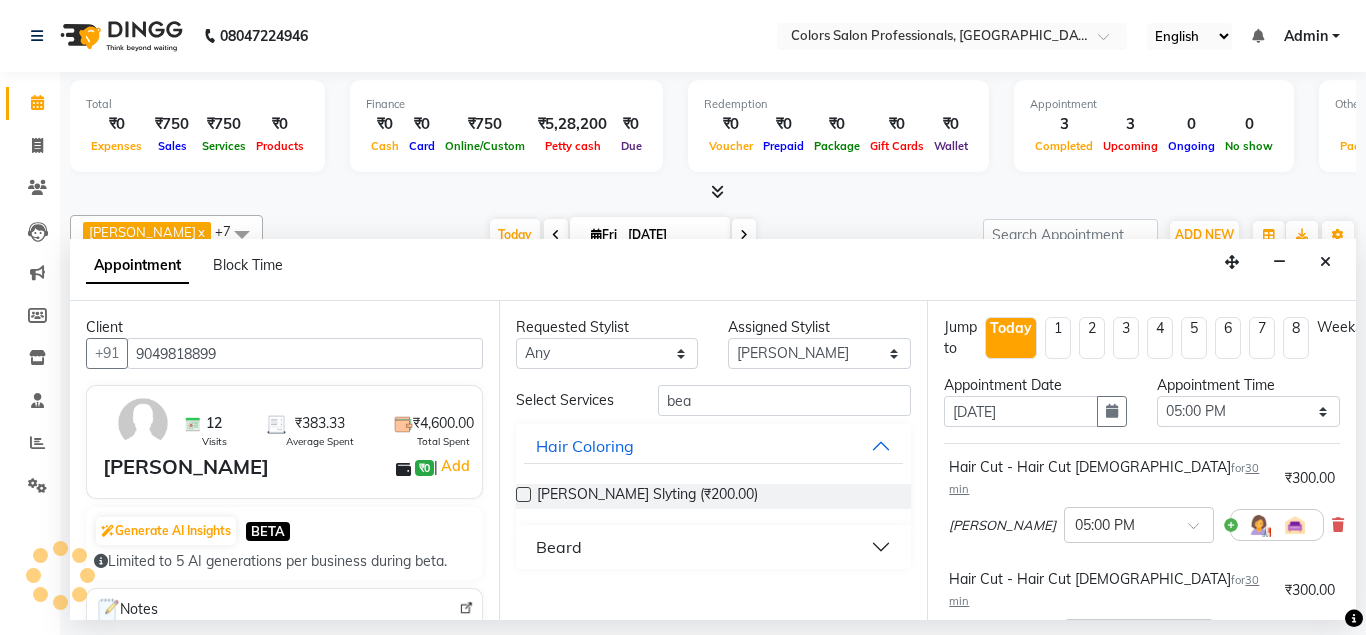 scroll, scrollTop: 501, scrollLeft: 0, axis: vertical 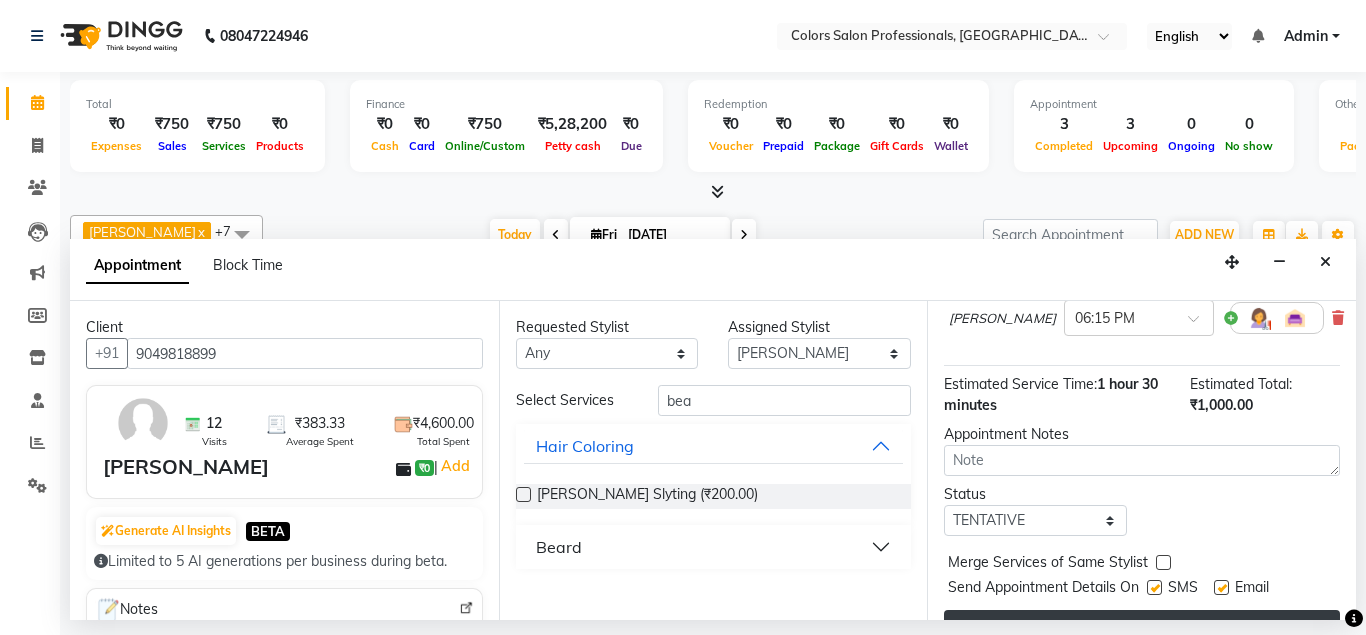 click on "Book" at bounding box center (1142, 628) 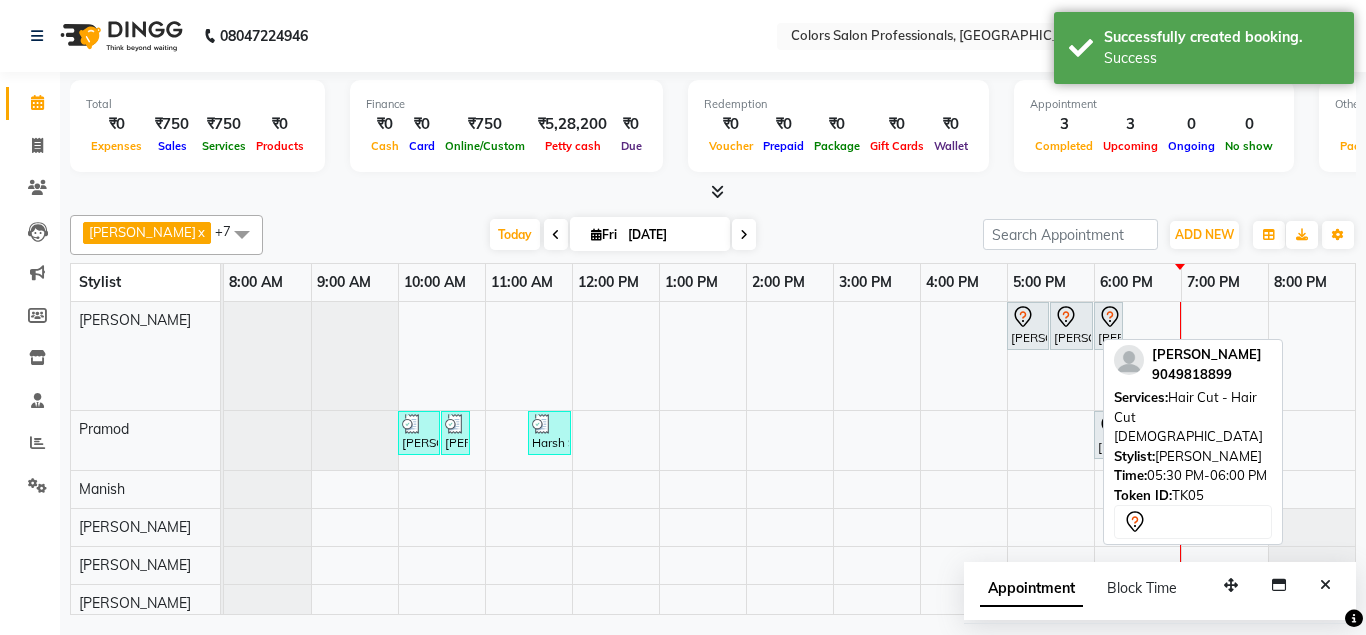 click 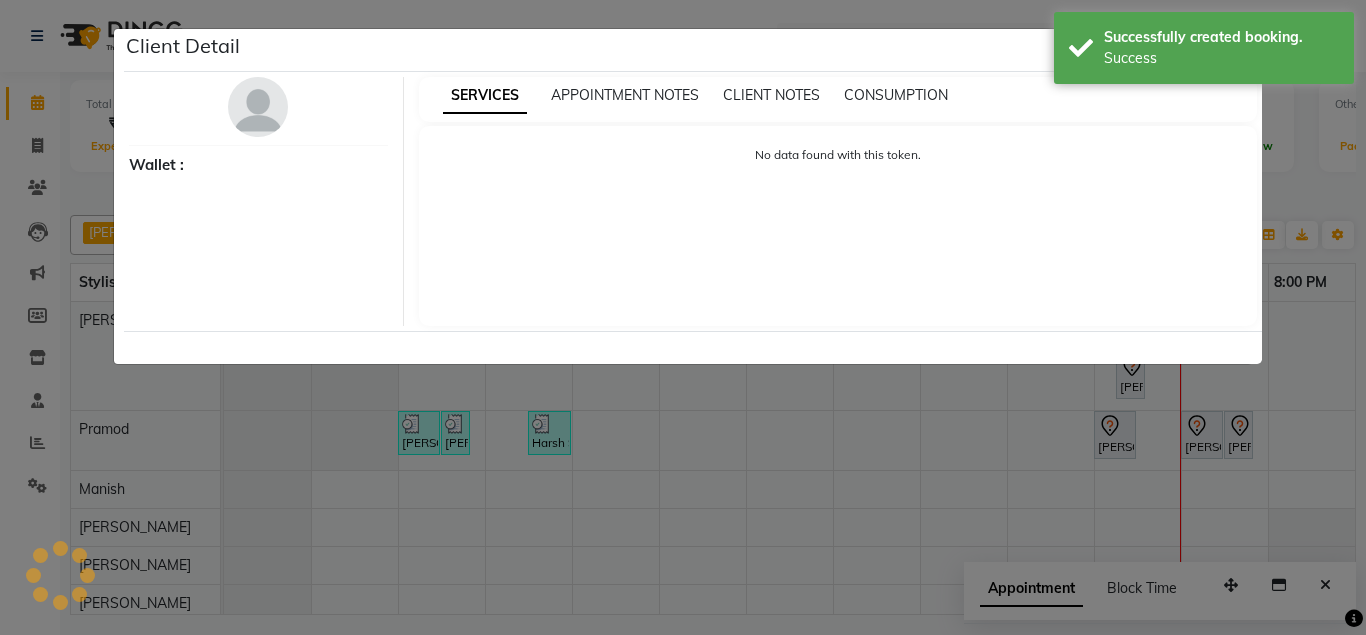 select on "7" 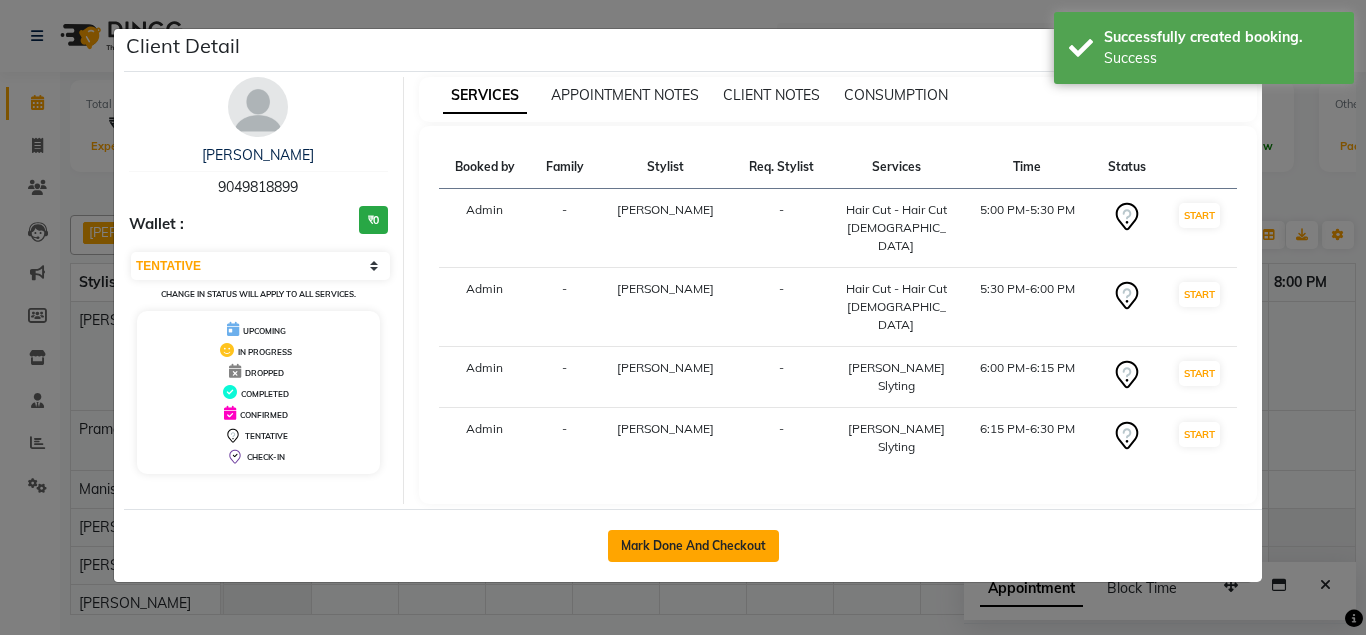 click on "Mark Done And Checkout" 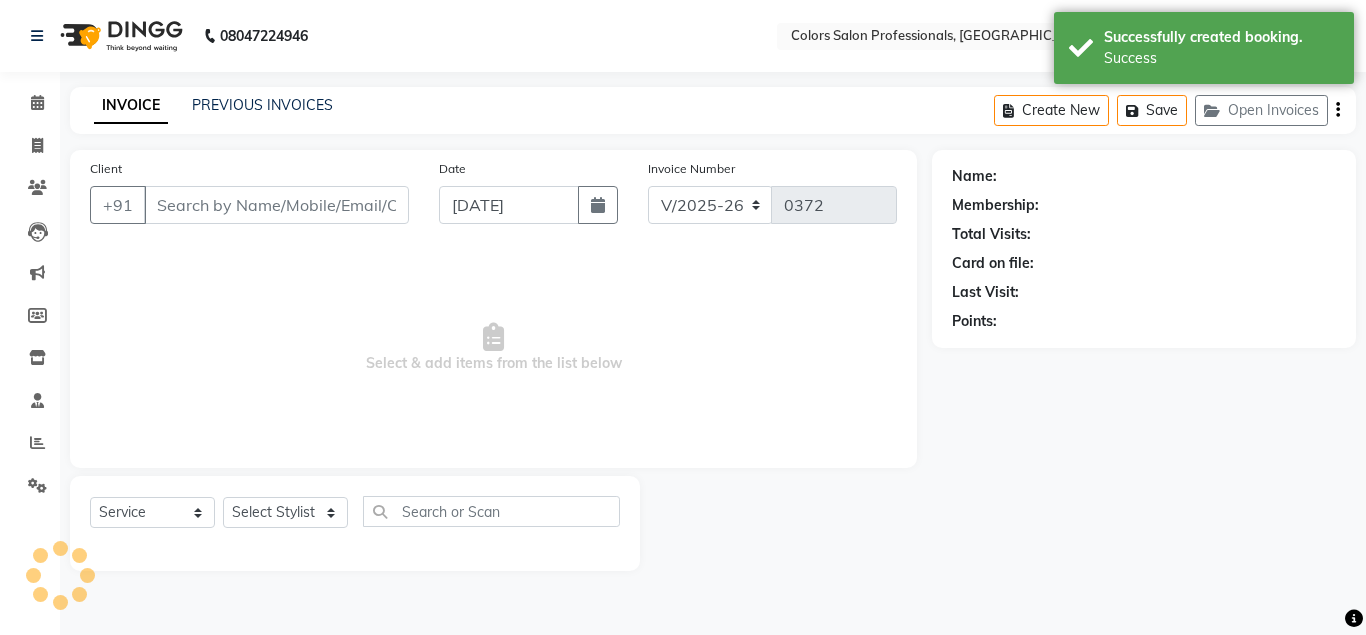 type on "9049818899" 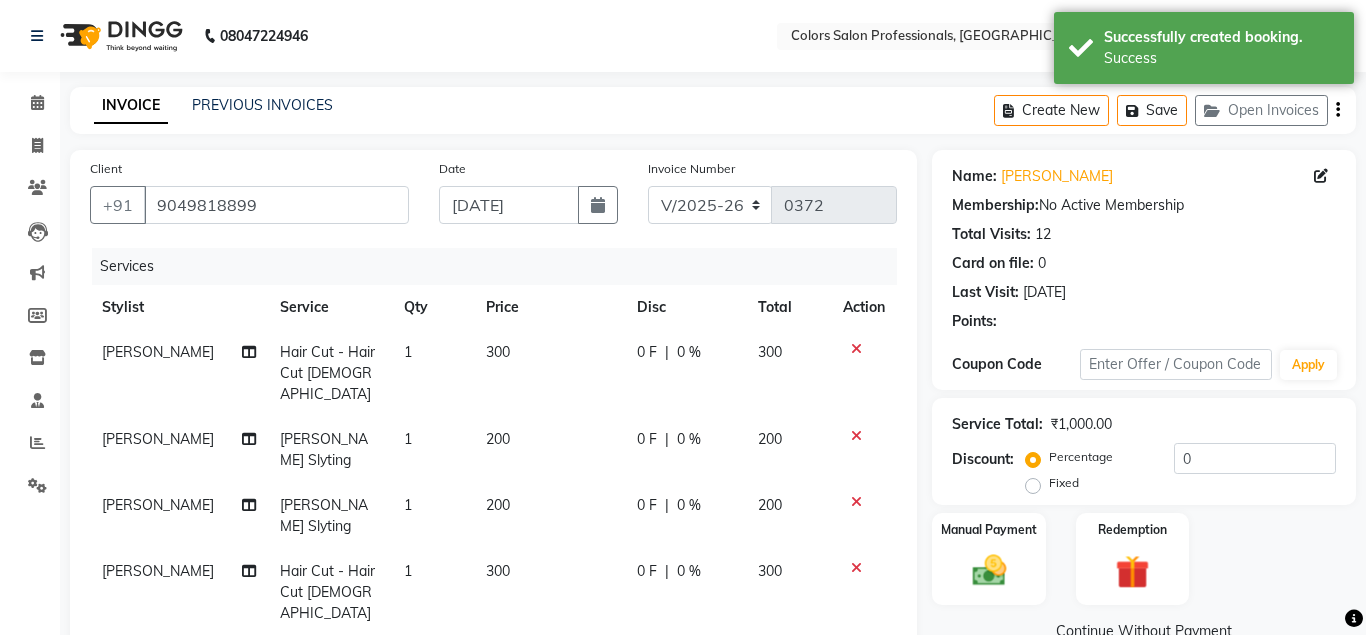 scroll, scrollTop: 286, scrollLeft: 0, axis: vertical 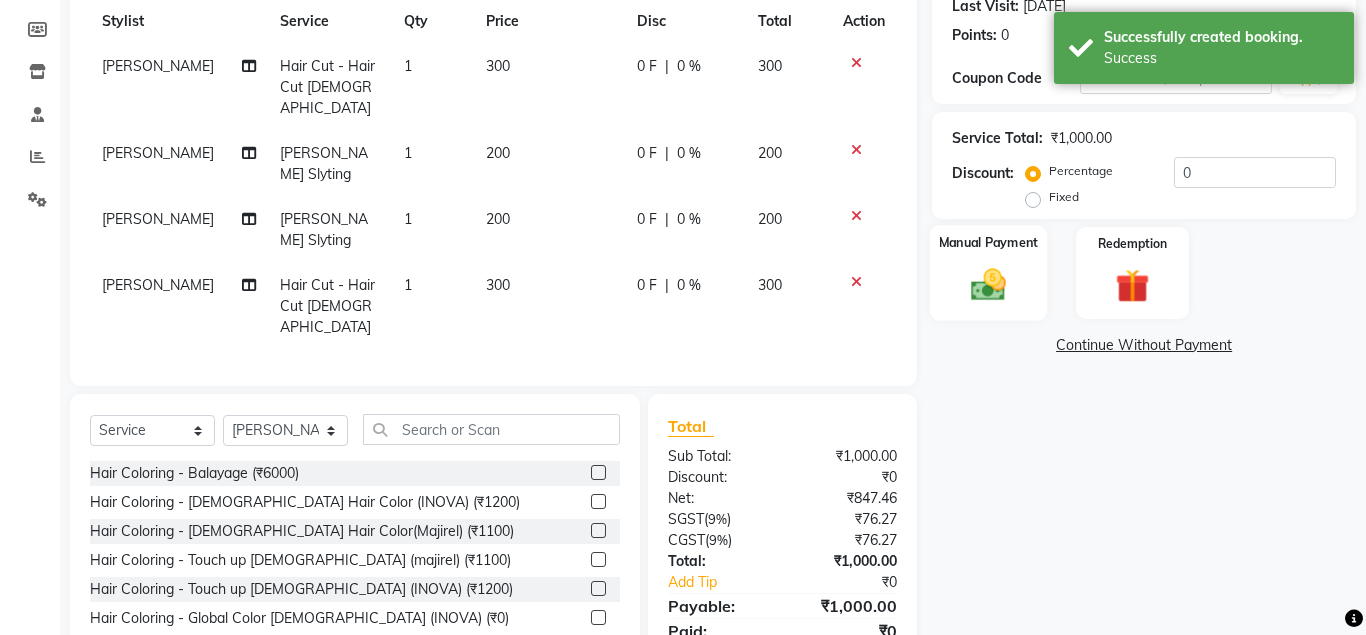 drag, startPoint x: 991, startPoint y: 292, endPoint x: 1015, endPoint y: 293, distance: 24.020824 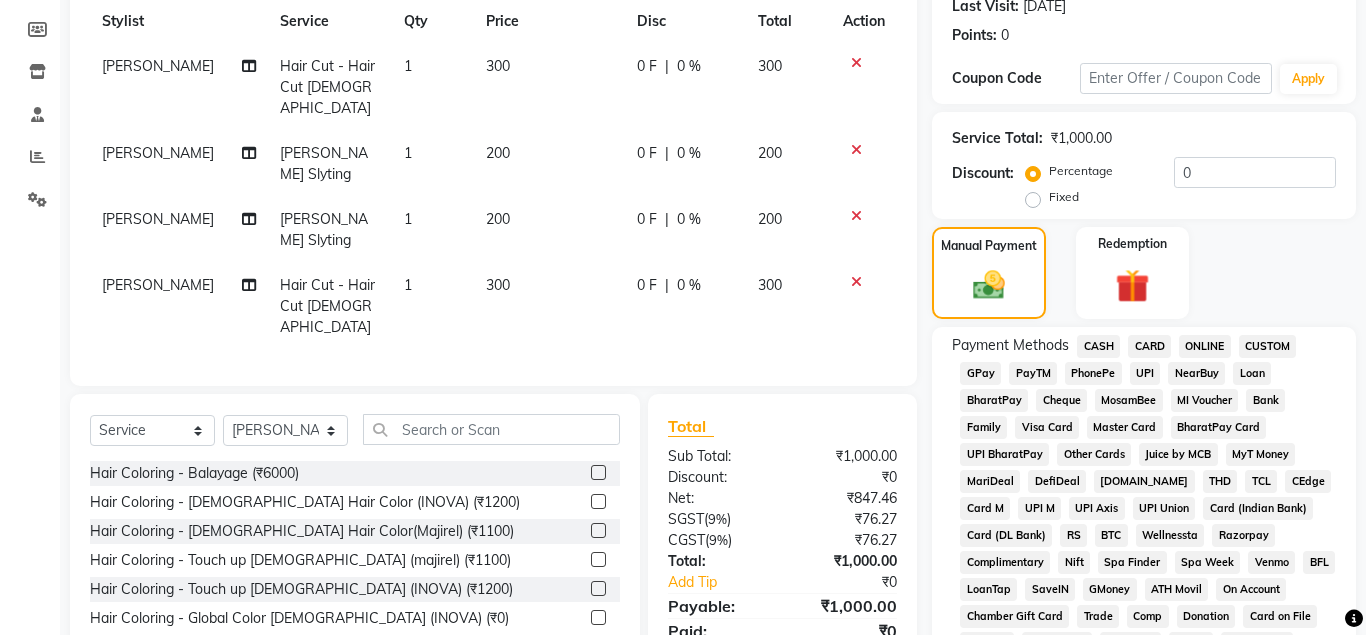 click on "ONLINE" 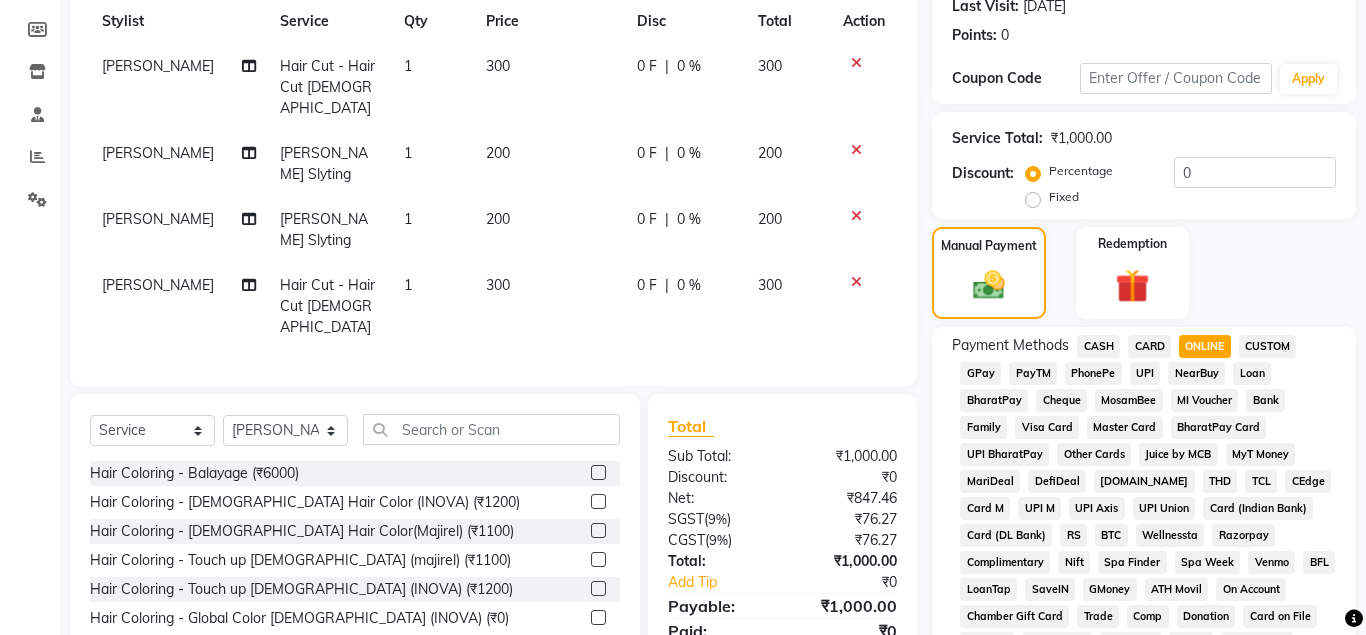 scroll, scrollTop: 867, scrollLeft: 0, axis: vertical 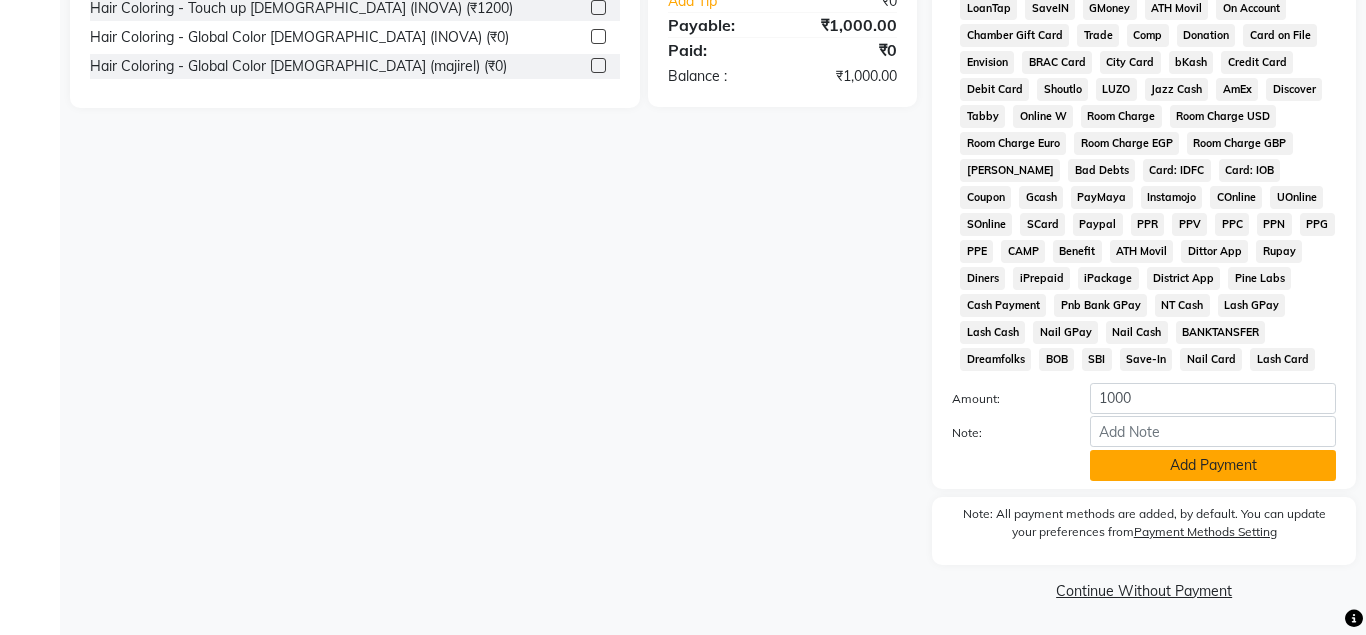 click on "Add Payment" 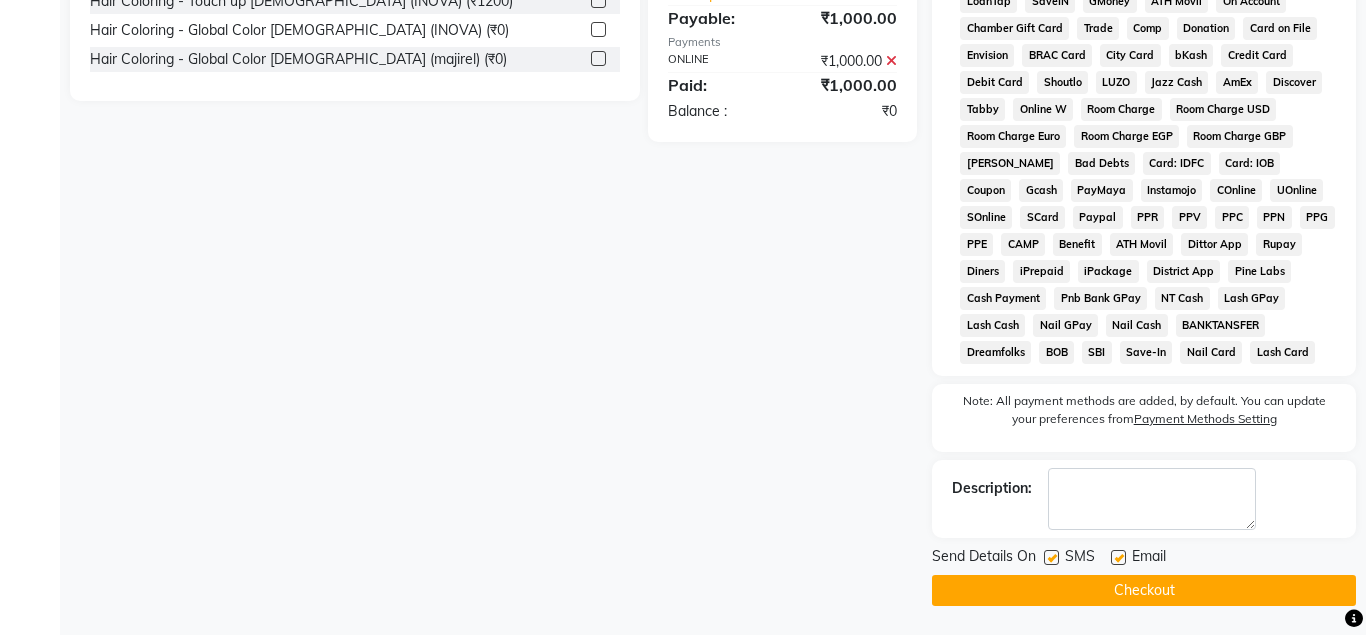 scroll, scrollTop: 875, scrollLeft: 0, axis: vertical 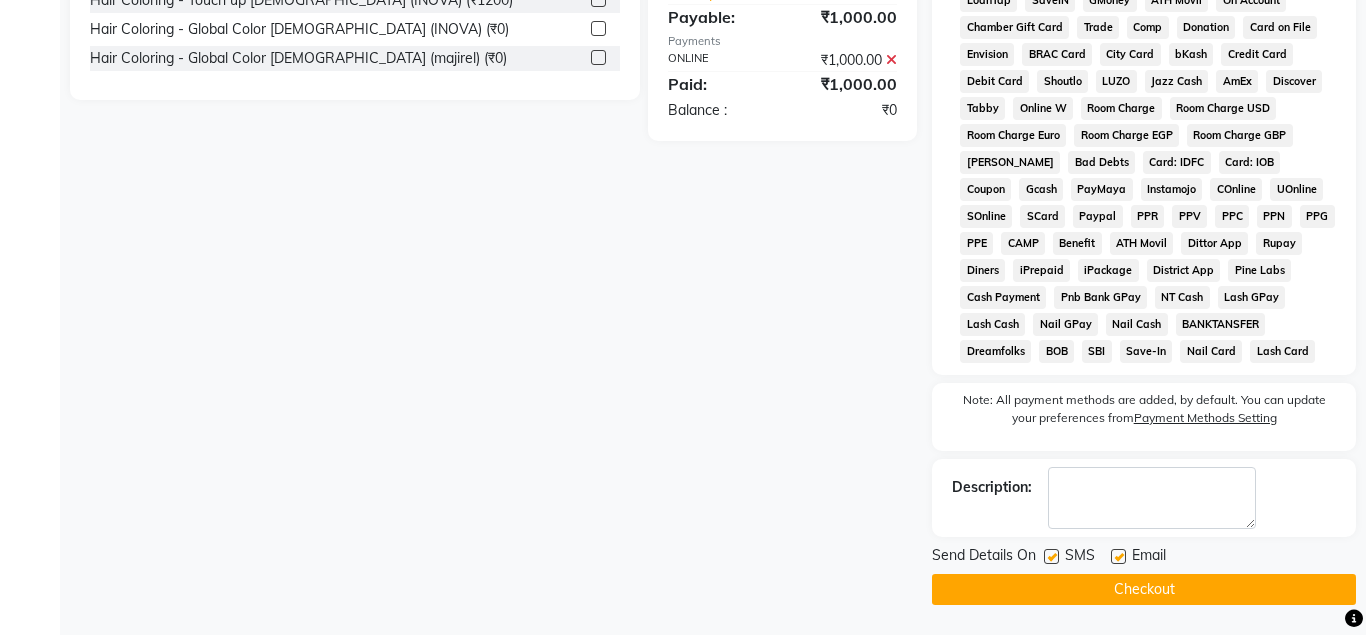 click on "Checkout" 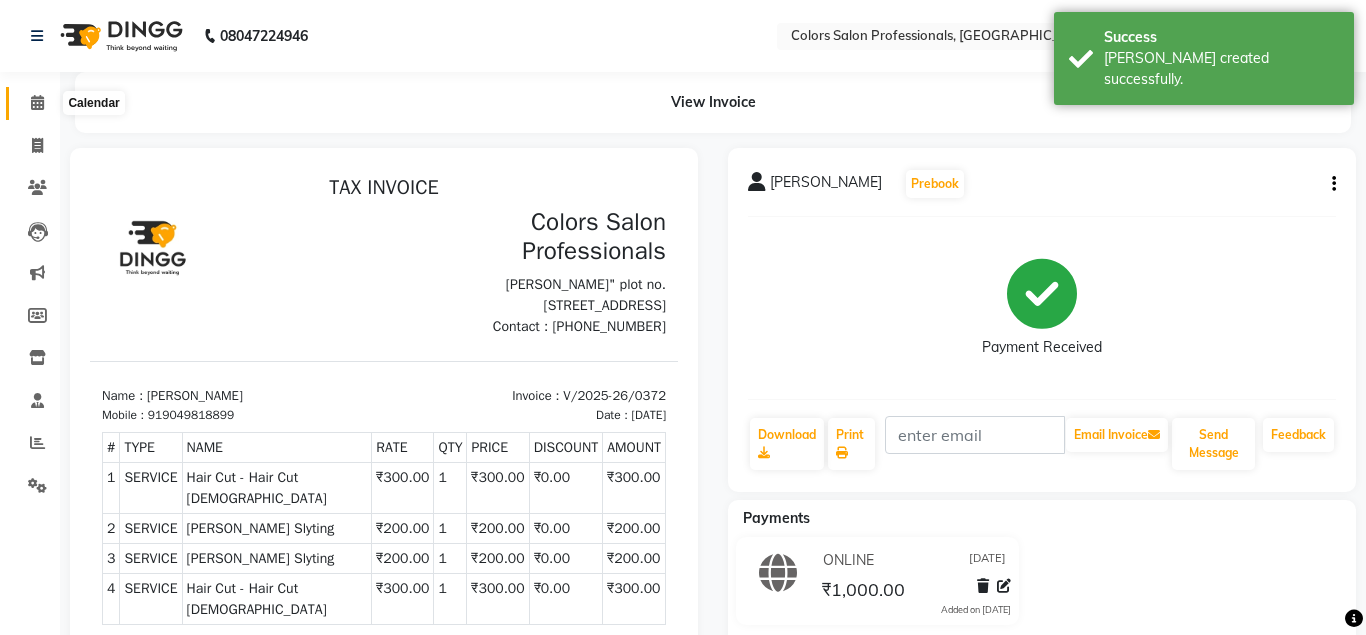 scroll, scrollTop: 0, scrollLeft: 0, axis: both 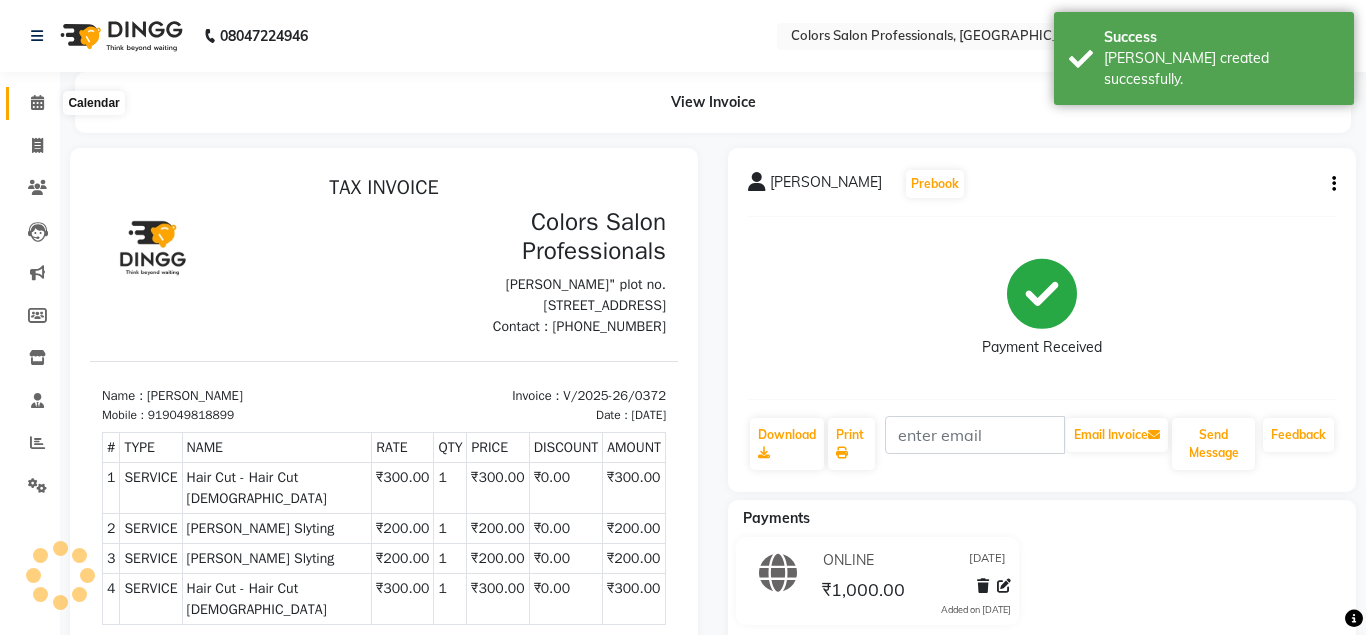 click 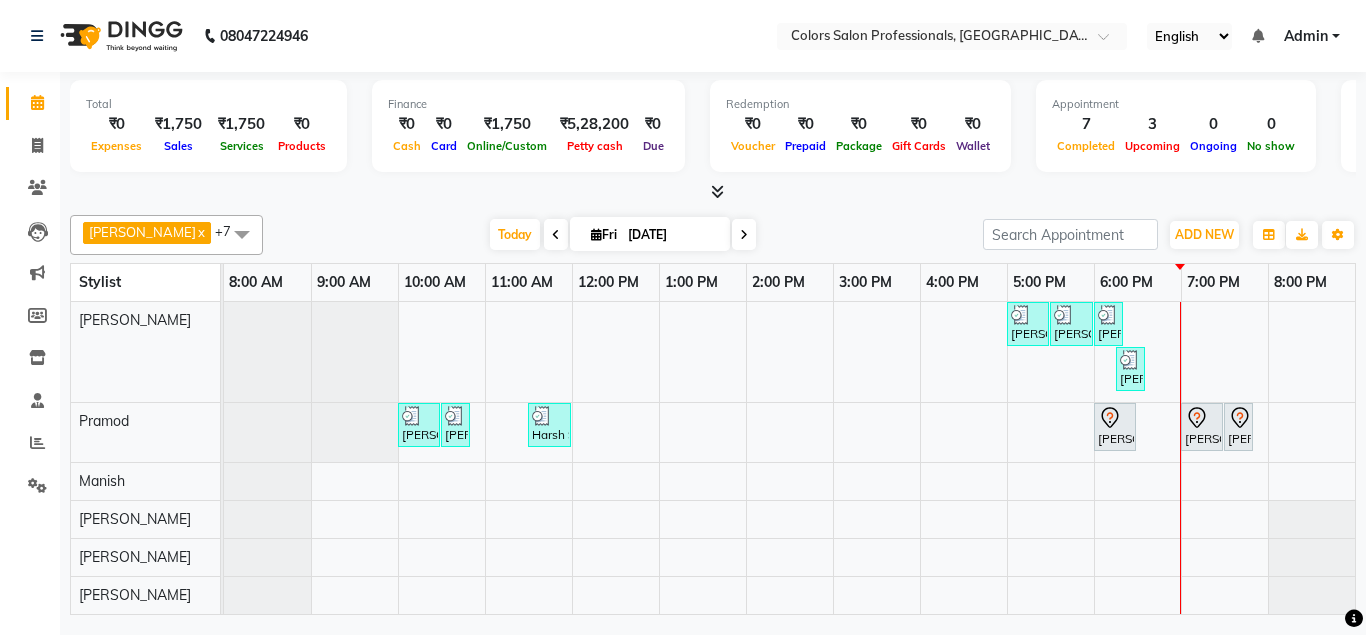 click at bounding box center (744, 234) 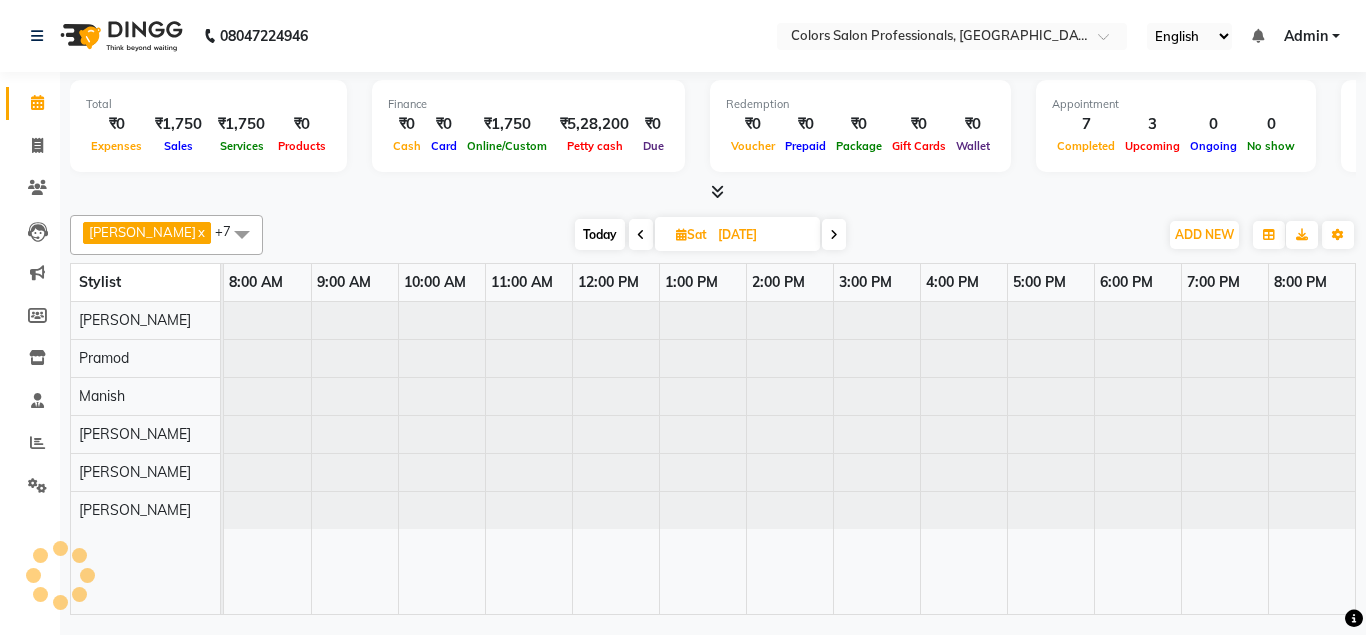 type on "12-07-2025" 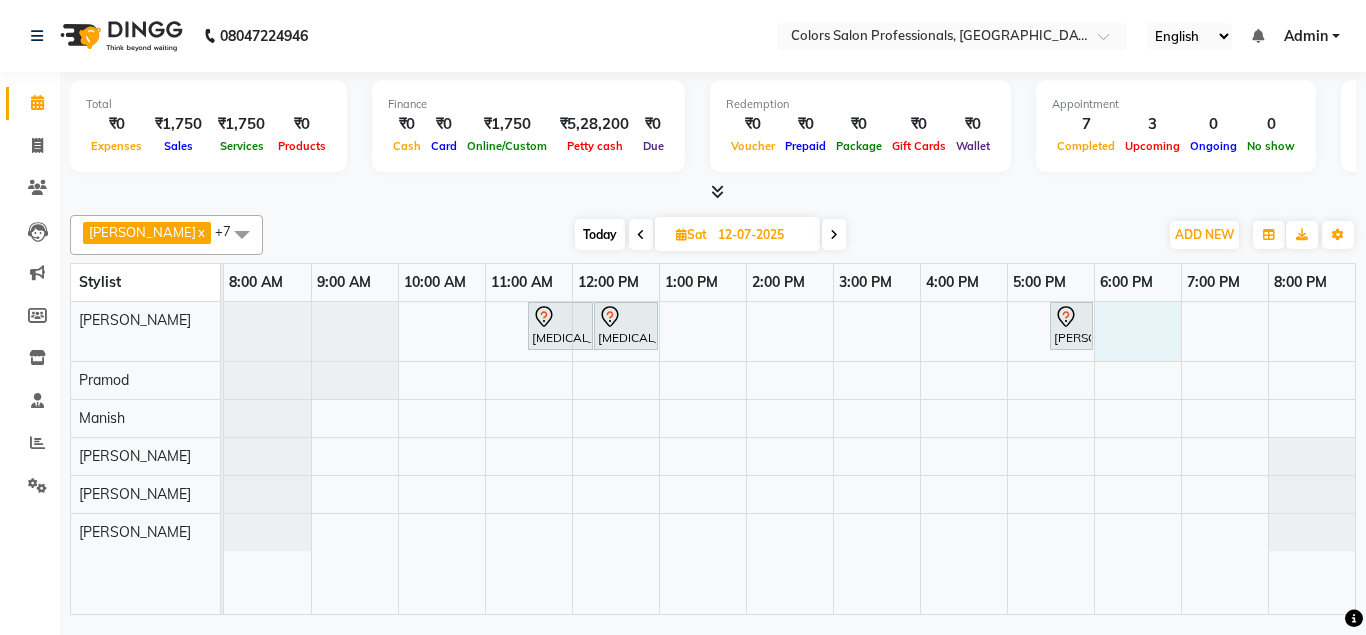click on "[MEDICAL_DATA][PERSON_NAME], 11:30 AM-12:15 PM, Hair Coloring - Touch up [DEMOGRAPHIC_DATA] (INOVA)             [MEDICAL_DATA][PERSON_NAME], 12:15 PM-01:00 PM, Hair Styling - Blow dry (Komponent/curlions)[DEMOGRAPHIC_DATA]             [PERSON_NAME], 05:30 PM-06:00 PM, Hair Coloring - [DEMOGRAPHIC_DATA] Hair Color(Majirel)" at bounding box center [789, 458] 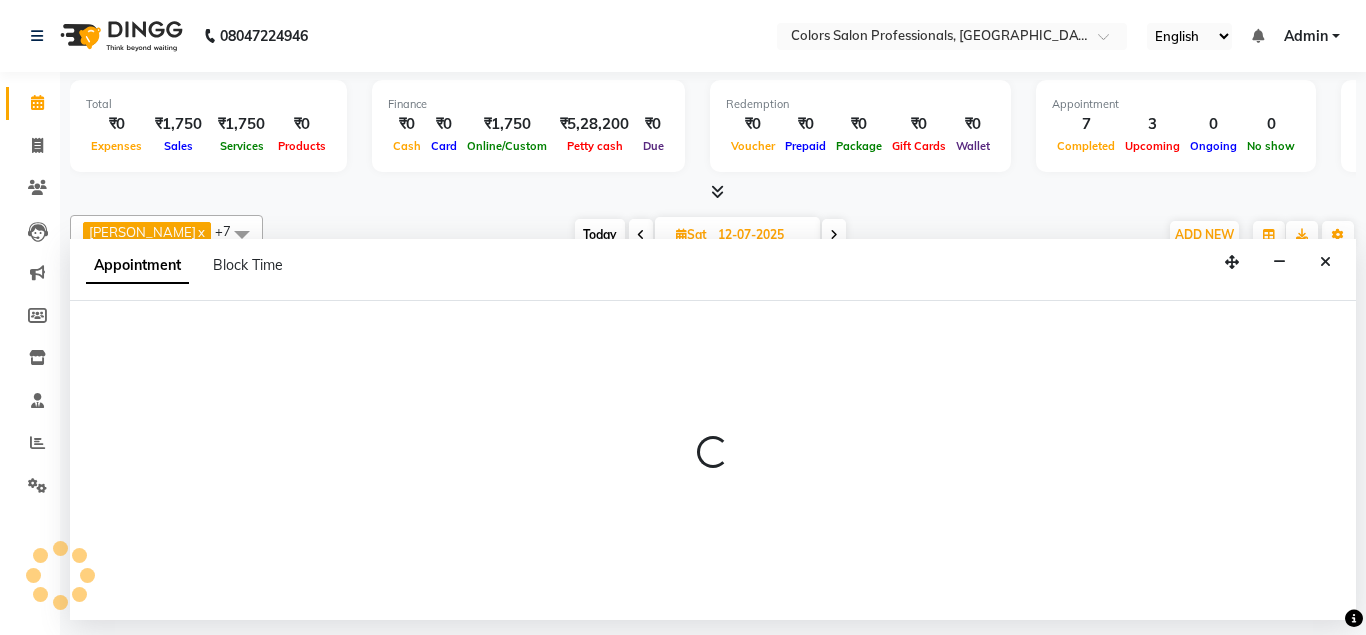 select on "60228" 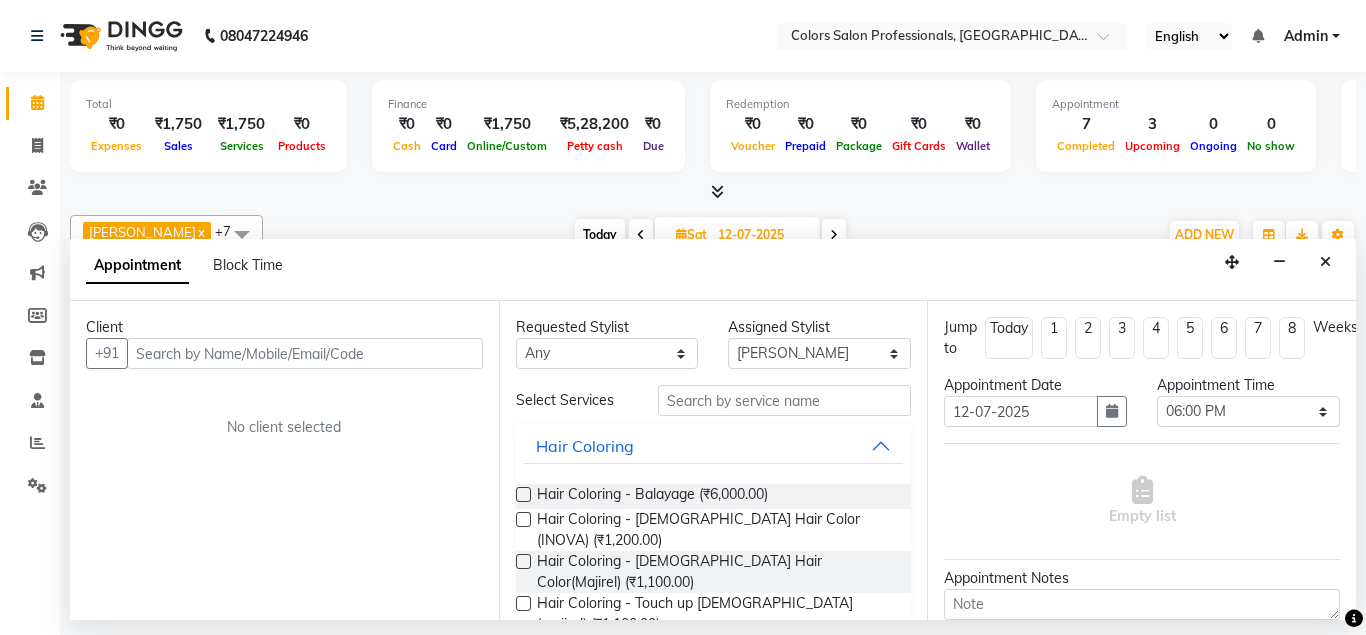 click at bounding box center [305, 353] 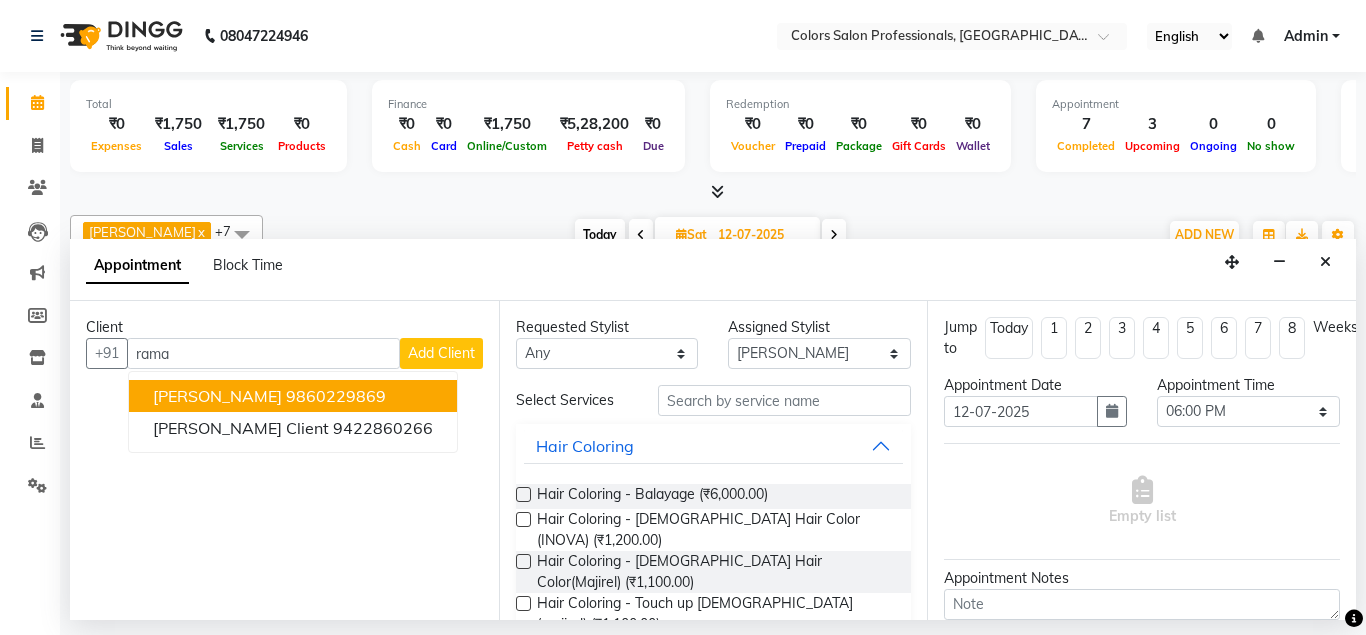 click on "[PERSON_NAME]" at bounding box center (217, 396) 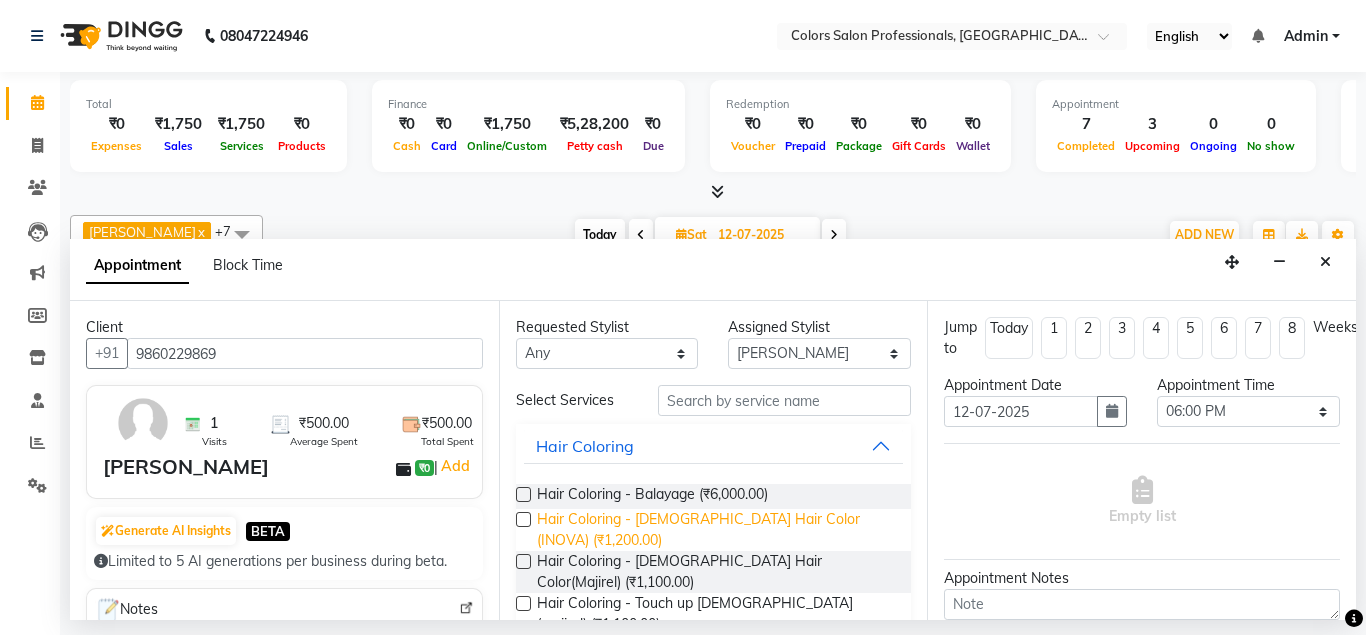 type on "9860229869" 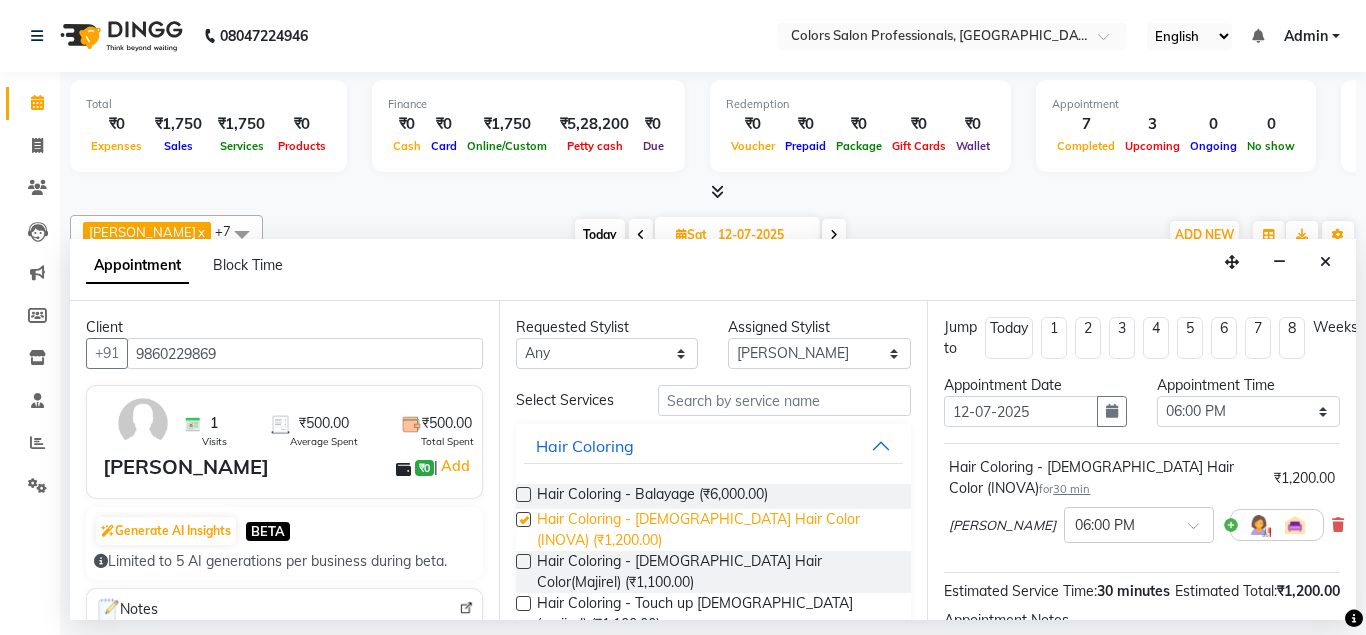 checkbox on "false" 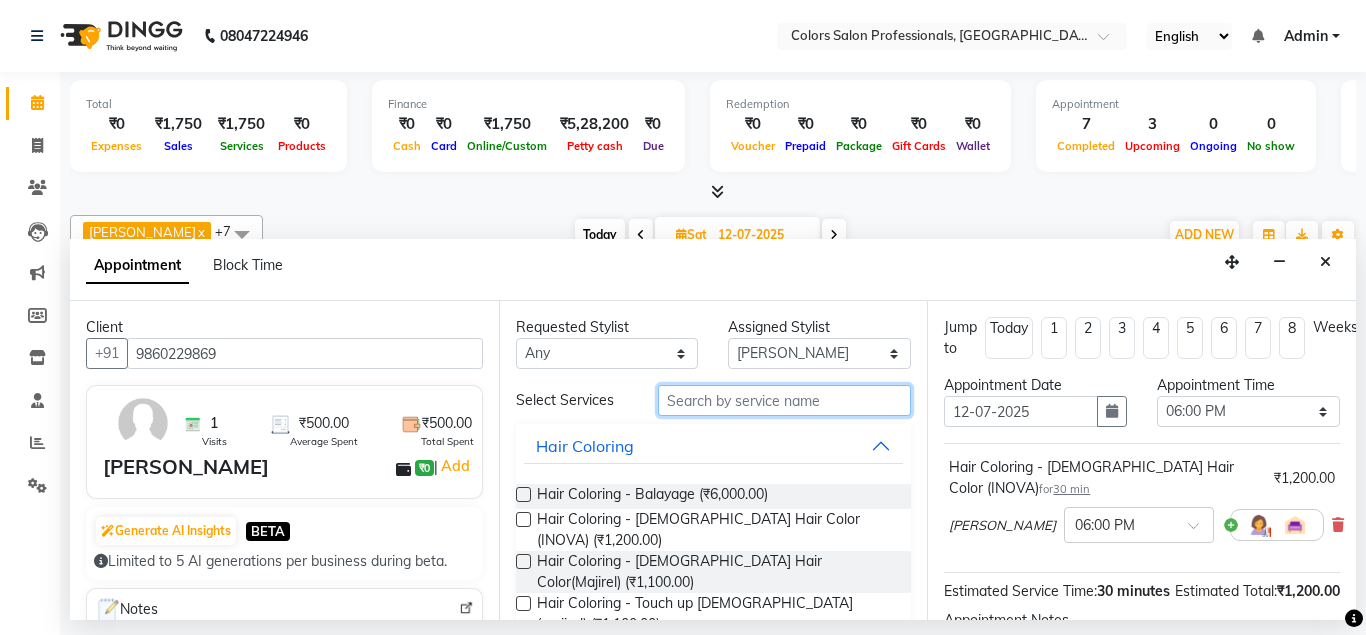 click at bounding box center (785, 400) 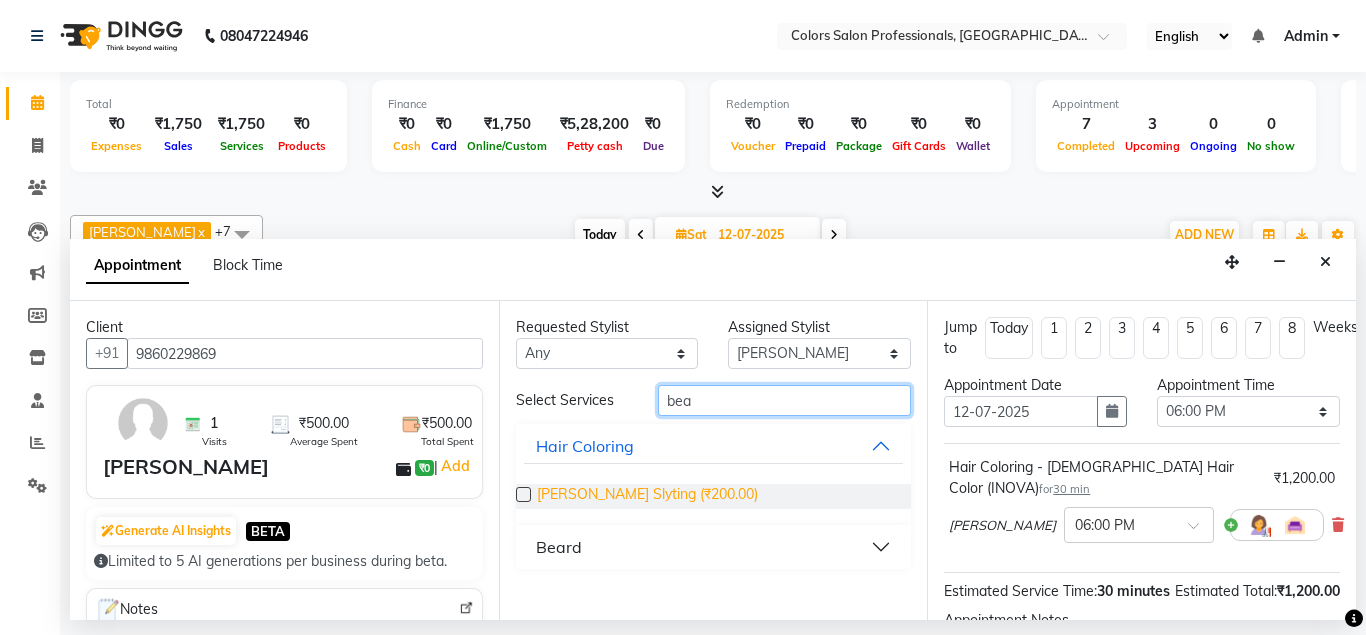 type on "bea" 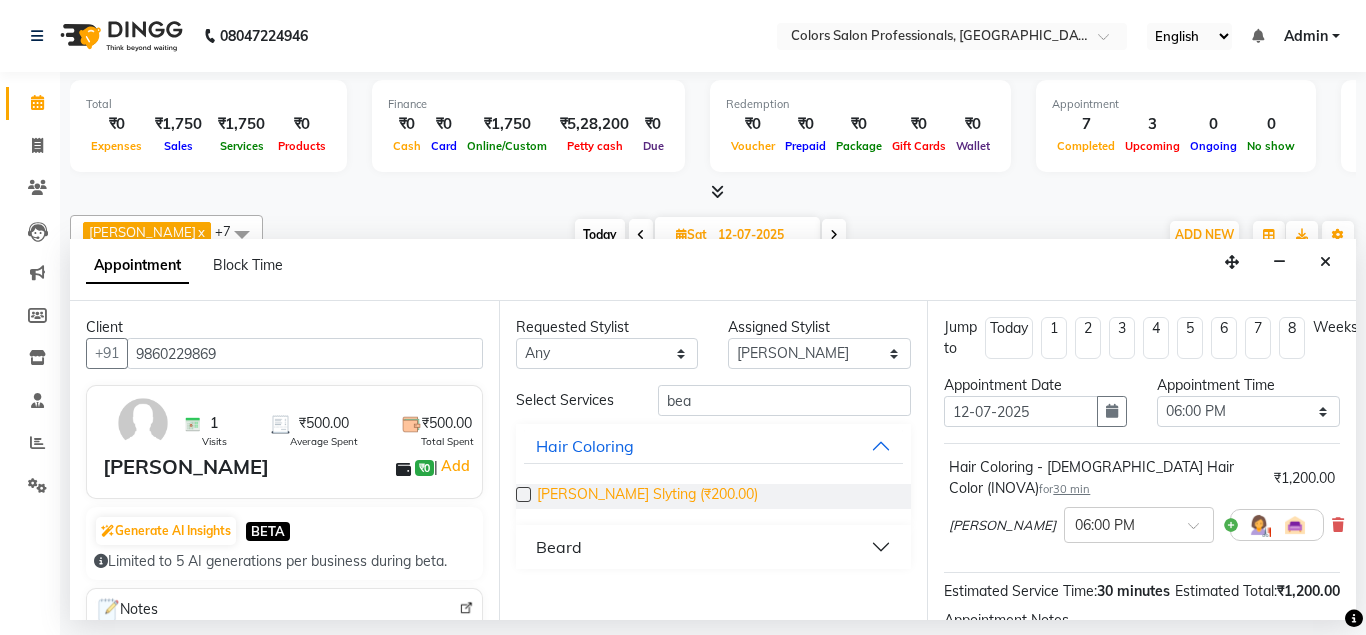 click on "[PERSON_NAME] Slyting (₹200.00)" at bounding box center (647, 496) 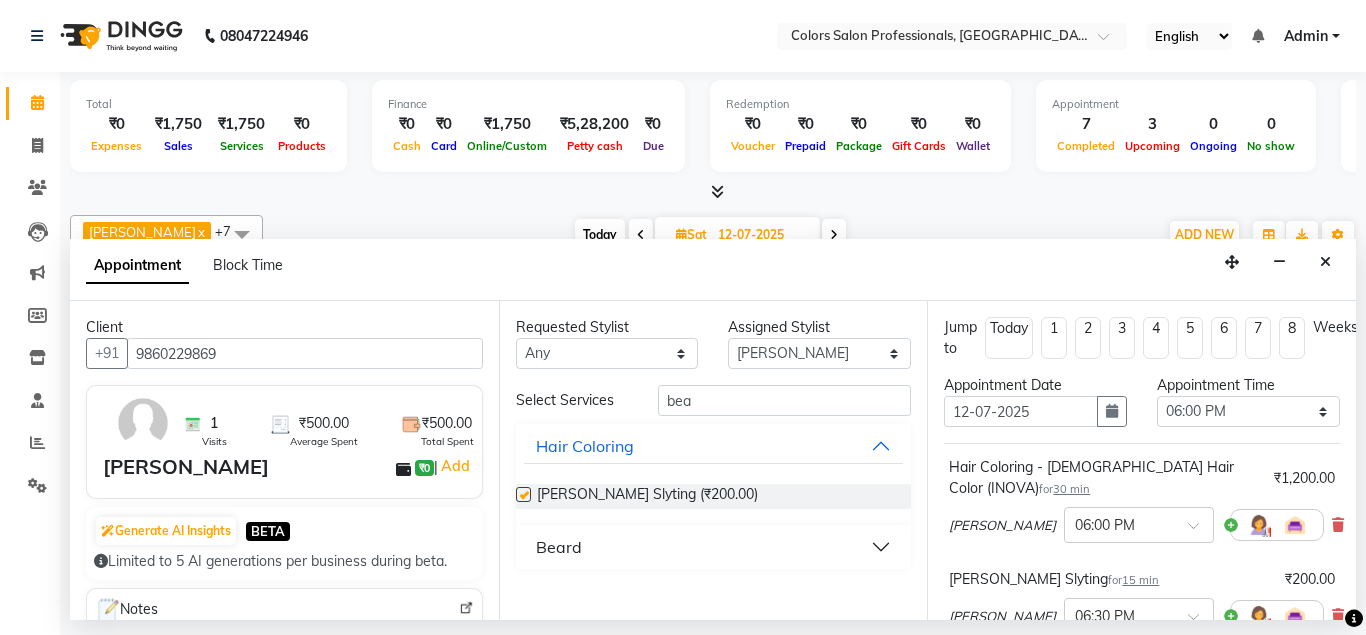 checkbox on "false" 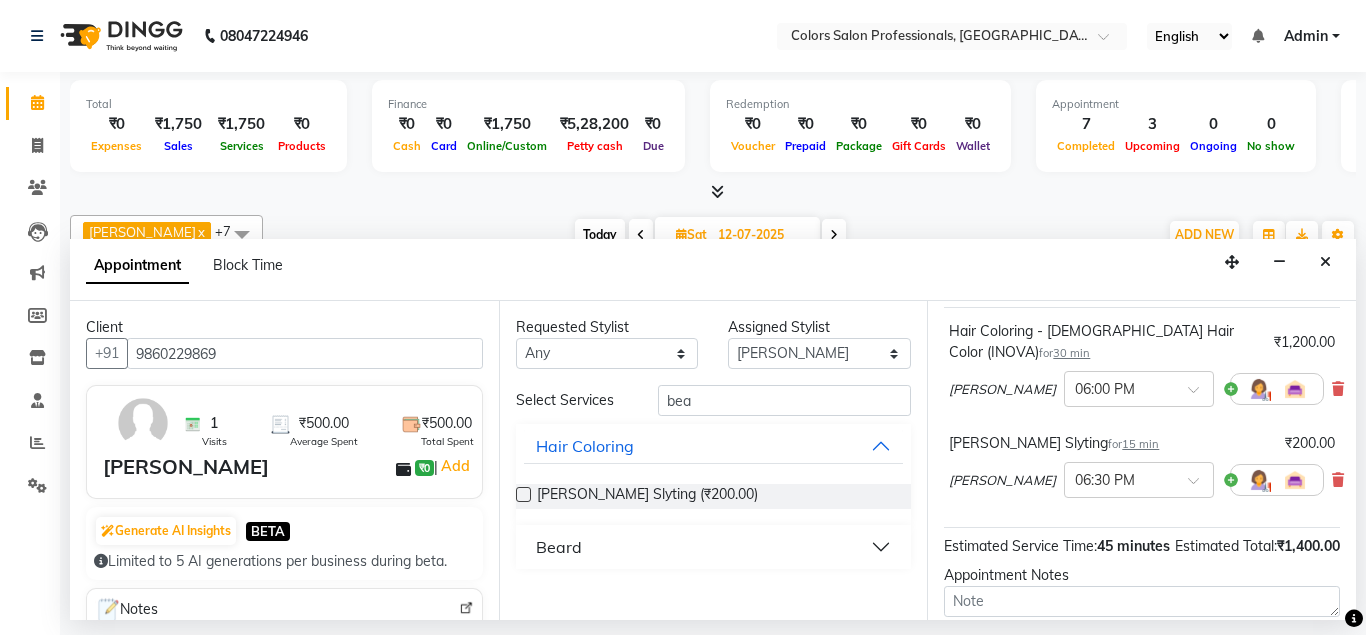 scroll, scrollTop: 319, scrollLeft: 0, axis: vertical 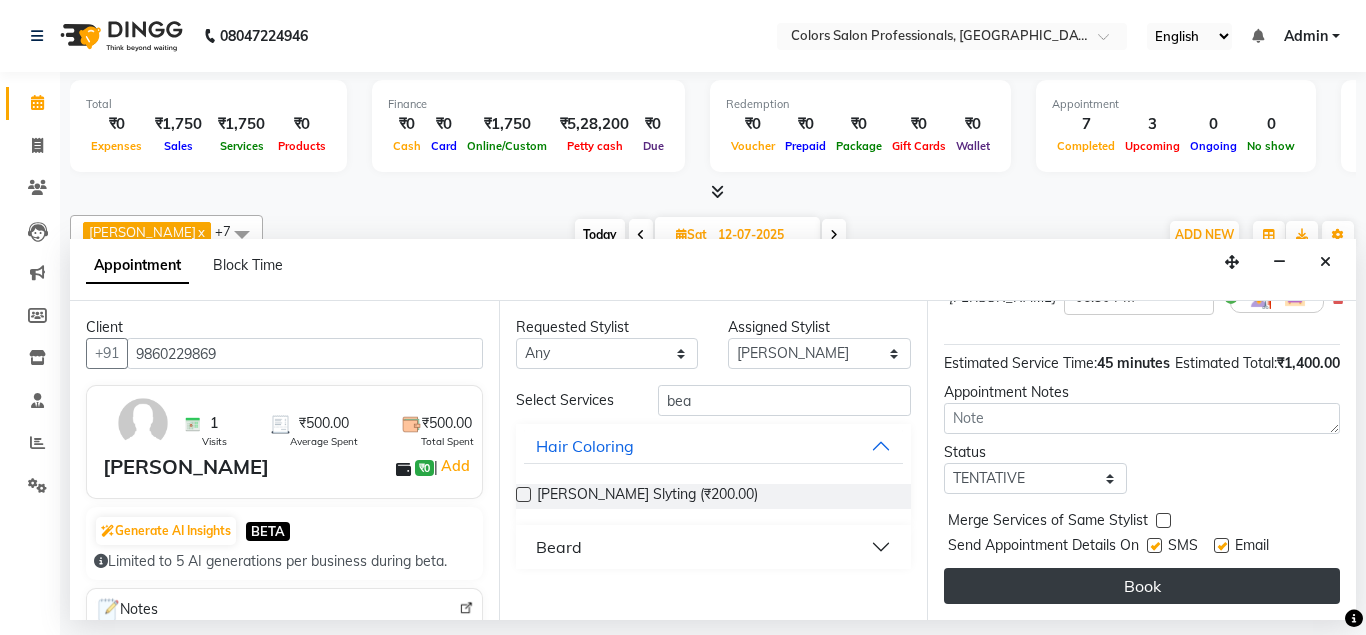 click on "Book" at bounding box center (1142, 586) 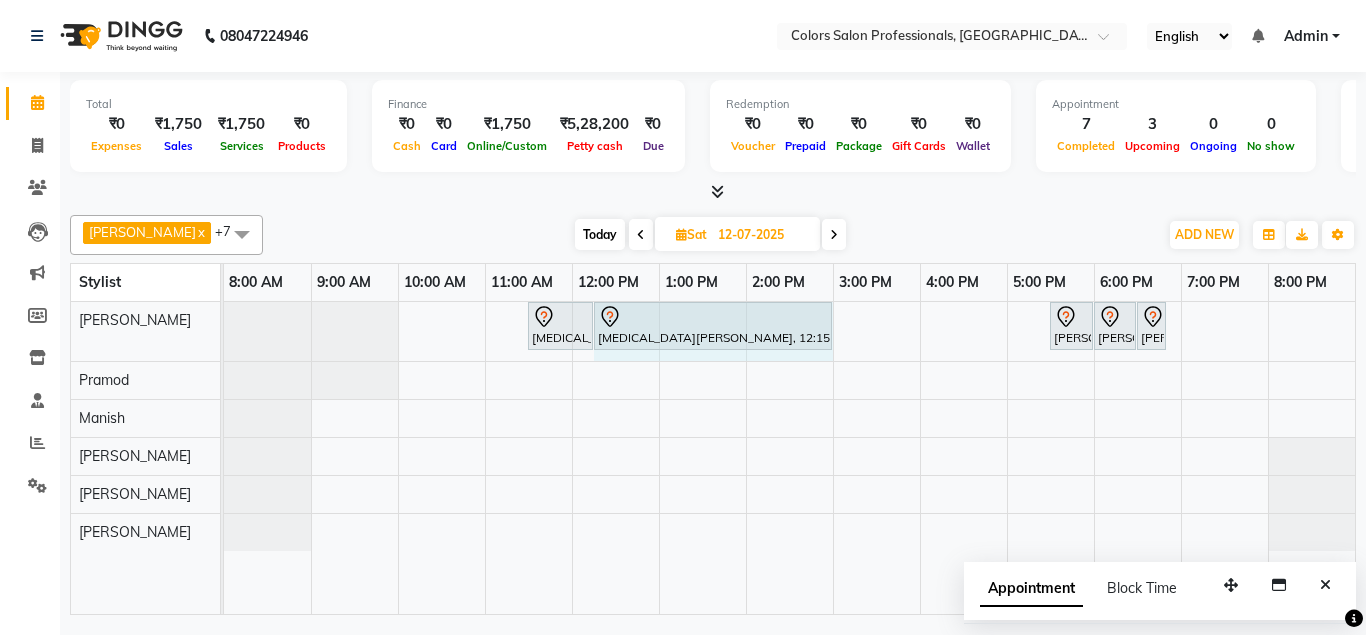 drag, startPoint x: 656, startPoint y: 326, endPoint x: 741, endPoint y: 332, distance: 85.2115 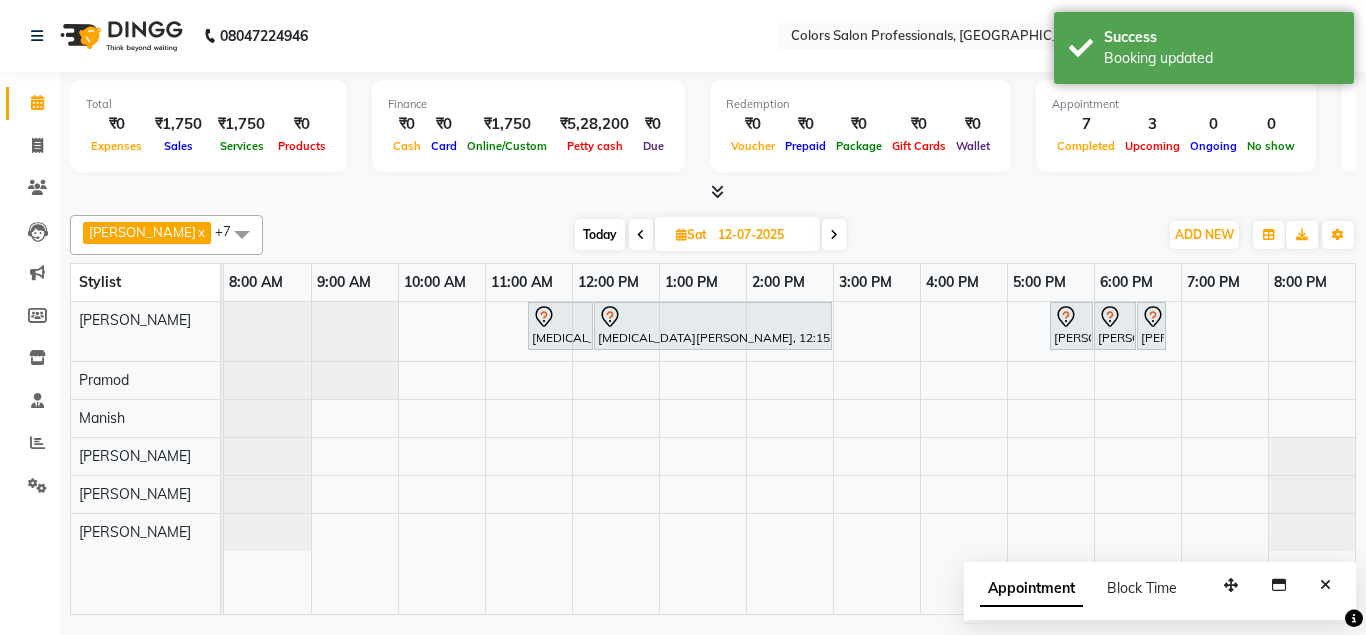 drag, startPoint x: 614, startPoint y: 233, endPoint x: 602, endPoint y: 231, distance: 12.165525 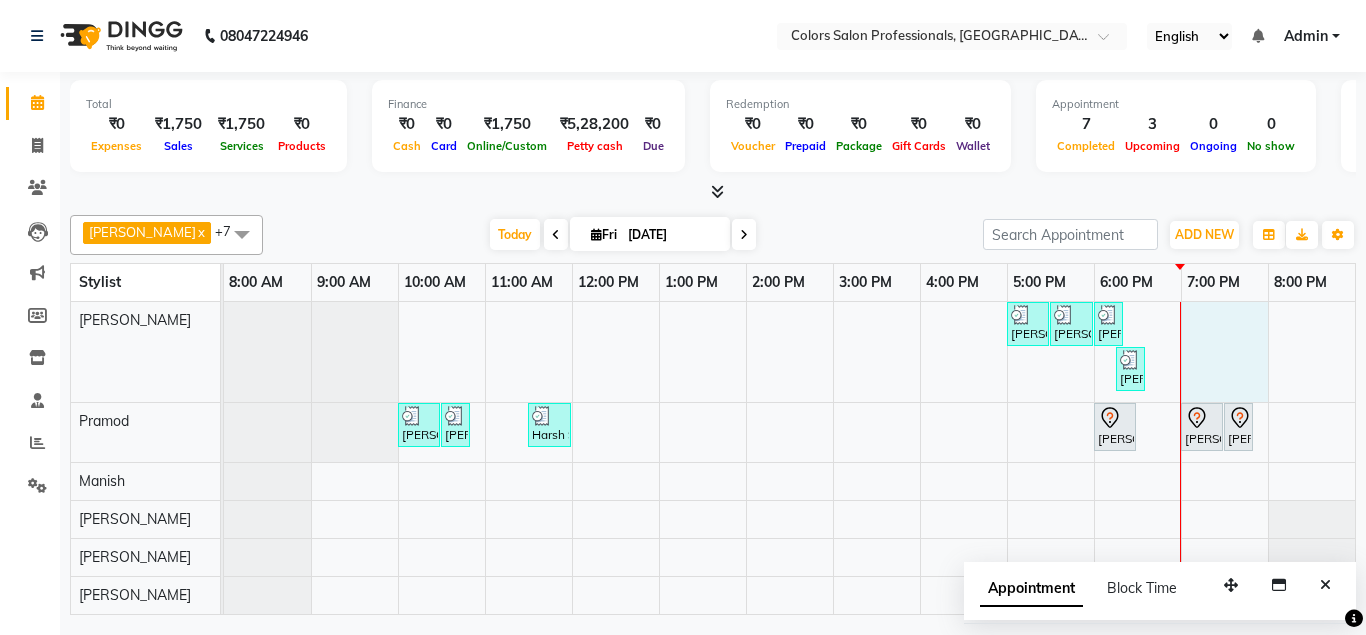 click on "[PERSON_NAME], TK05, 05:00 PM-05:30 PM, Hair Cut - Hair Cut [DEMOGRAPHIC_DATA]     [PERSON_NAME], TK05, 05:30 PM-06:00 PM, Hair Cut - Hair Cut [DEMOGRAPHIC_DATA]     [PERSON_NAME], TK05, 06:00 PM-06:15 PM, [PERSON_NAME] Slyting     [PERSON_NAME], TK05, 06:15 PM-06:30 PM, [PERSON_NAME] Slyting     [PERSON_NAME] Client, TK02, 10:00 AM-10:30 AM, Hair Cut - Hair Cut [DEMOGRAPHIC_DATA]     [PERSON_NAME] Client, TK02, 10:30 AM-10:45 AM, [MEDICAL_DATA] - [PERSON_NAME] trim     Harsh Sir, TK01, 11:30 AM-12:00 PM, Hair Cut - Hair Cut [DEMOGRAPHIC_DATA]             [PERSON_NAME] Maam, TK03, 06:00 PM-06:30 PM, Hair Cut - Hair Cut [DEMOGRAPHIC_DATA]             [PERSON_NAME], TK04, 07:00 PM-07:30 PM, Hair Cut - Hair Cut [DEMOGRAPHIC_DATA]             [PERSON_NAME], TK04, 07:30 PM-07:45 PM, [PERSON_NAME] Slyting" at bounding box center (789, 458) 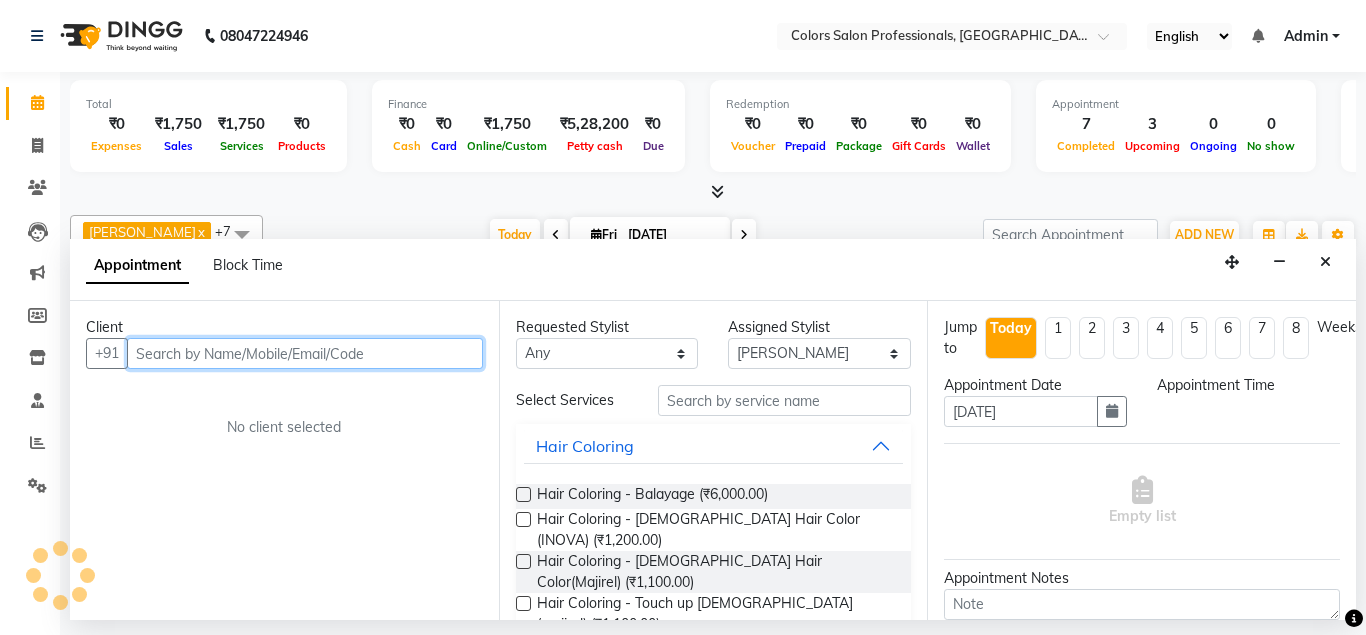 select on "1140" 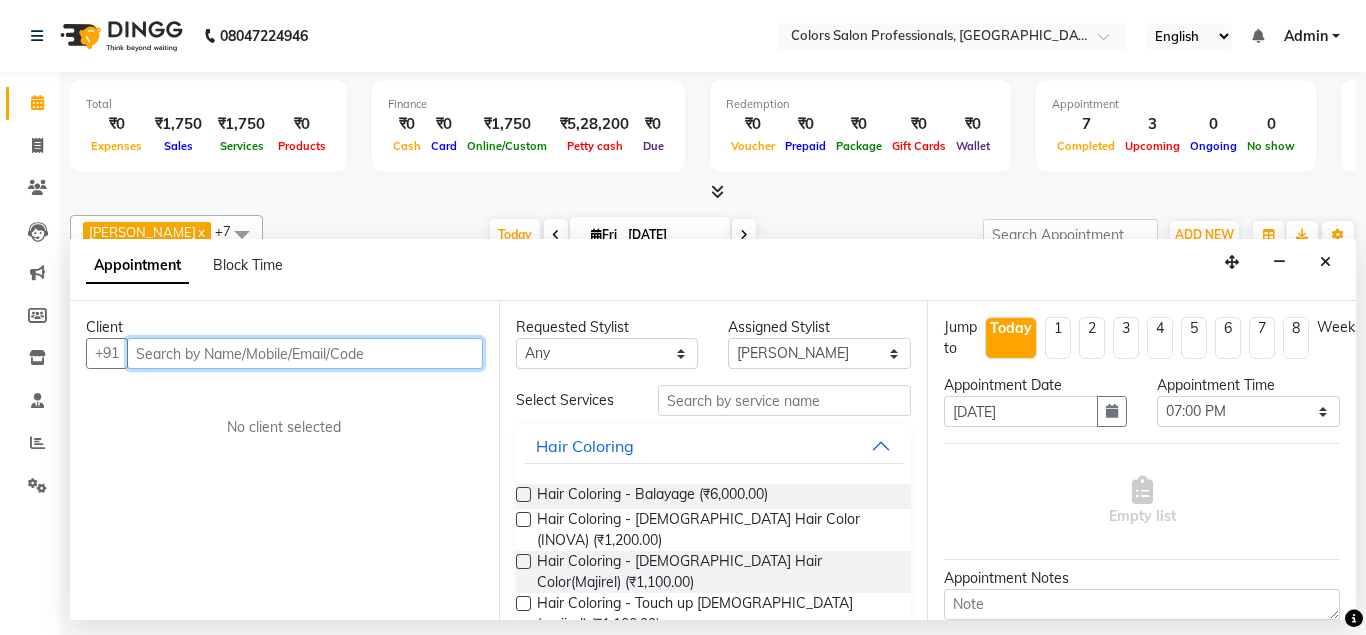 click at bounding box center [305, 353] 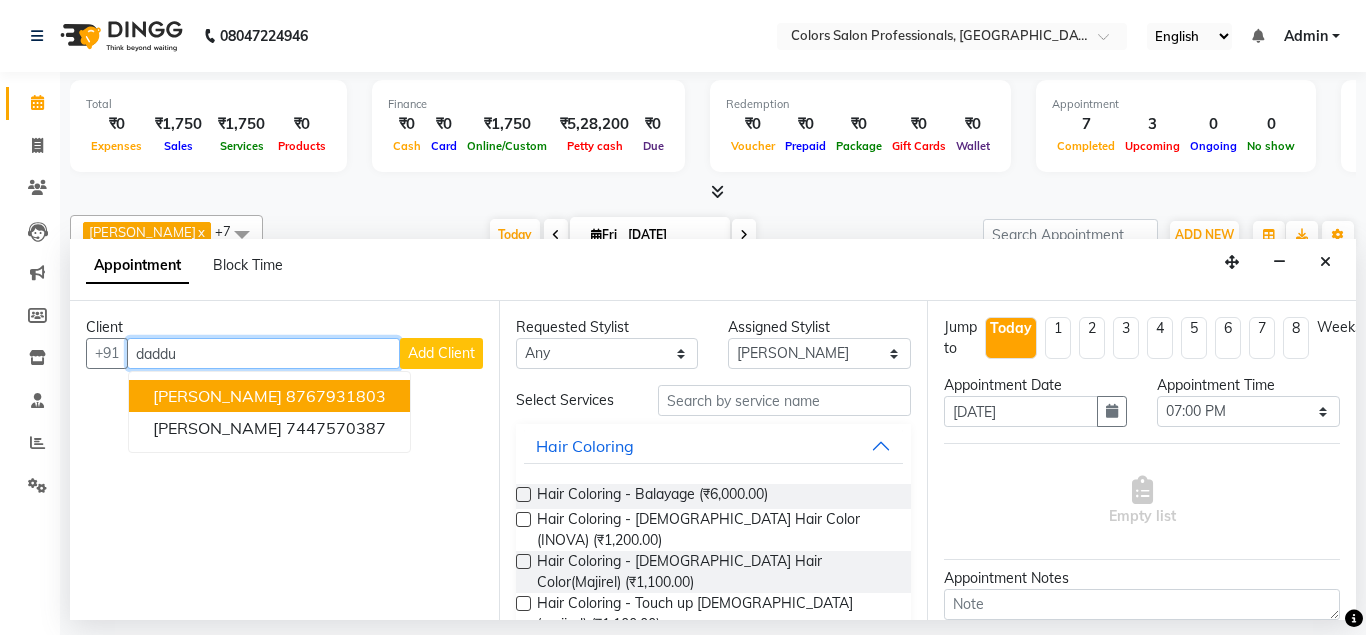 click on "Daddu Jio  8767931803" at bounding box center [269, 396] 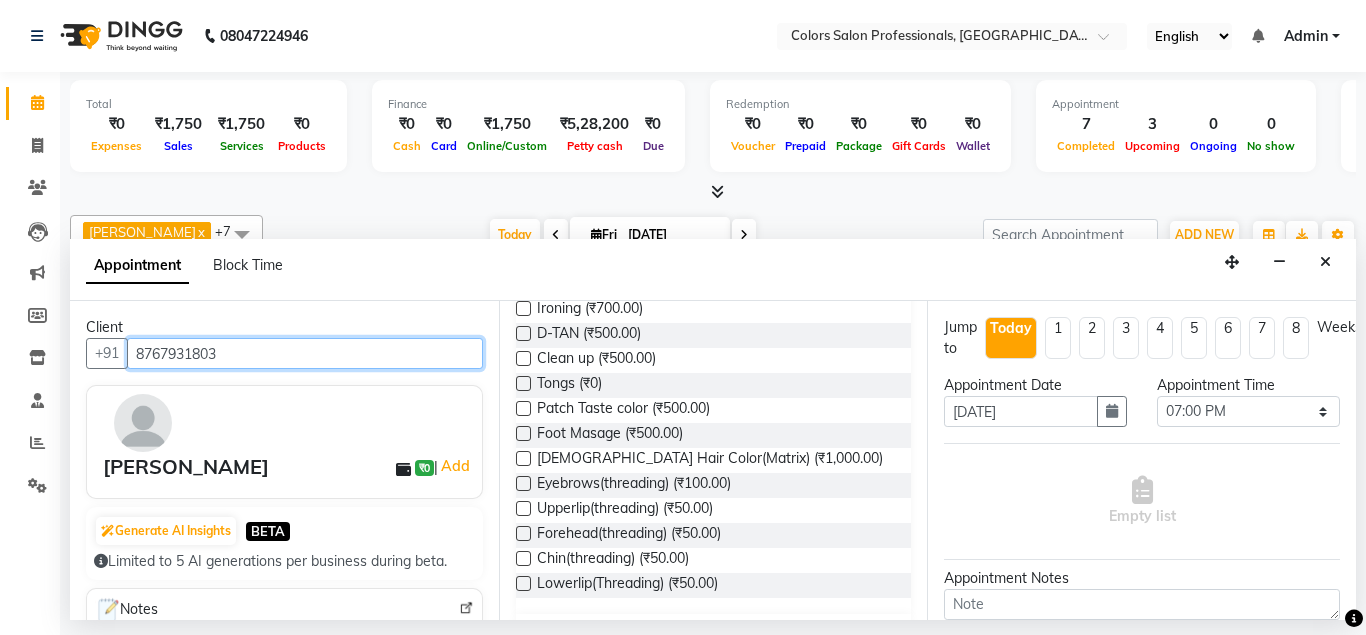 scroll, scrollTop: 829, scrollLeft: 0, axis: vertical 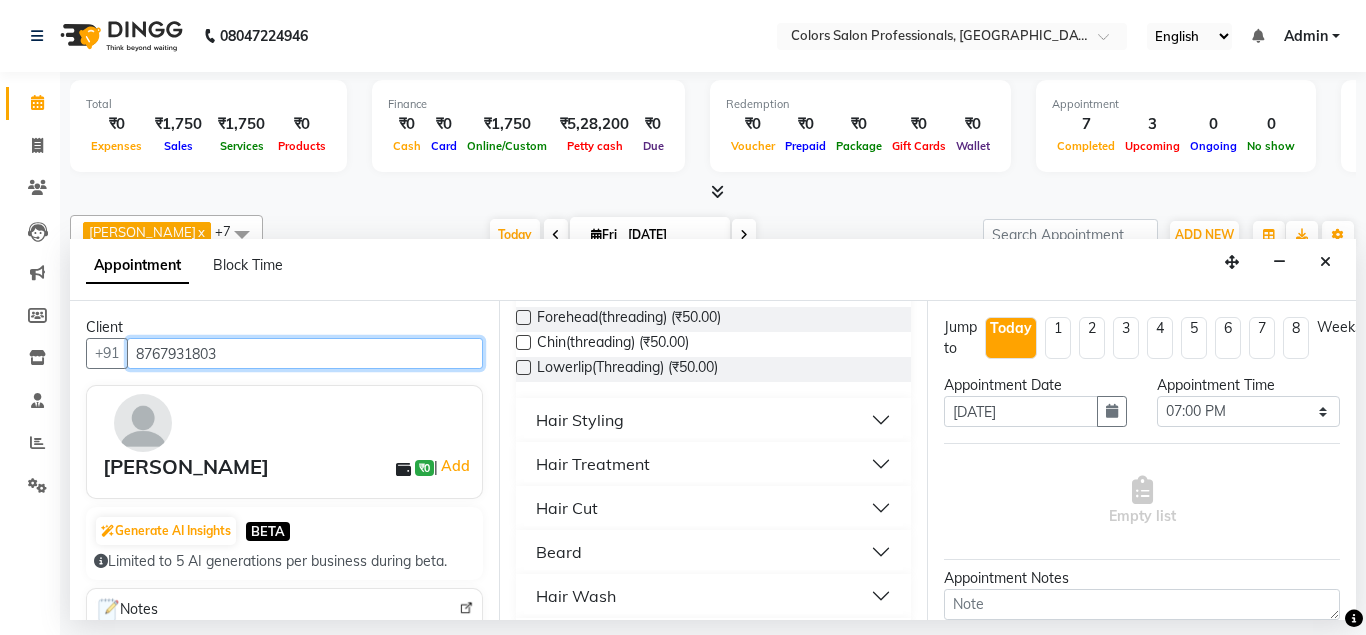 type on "8767931803" 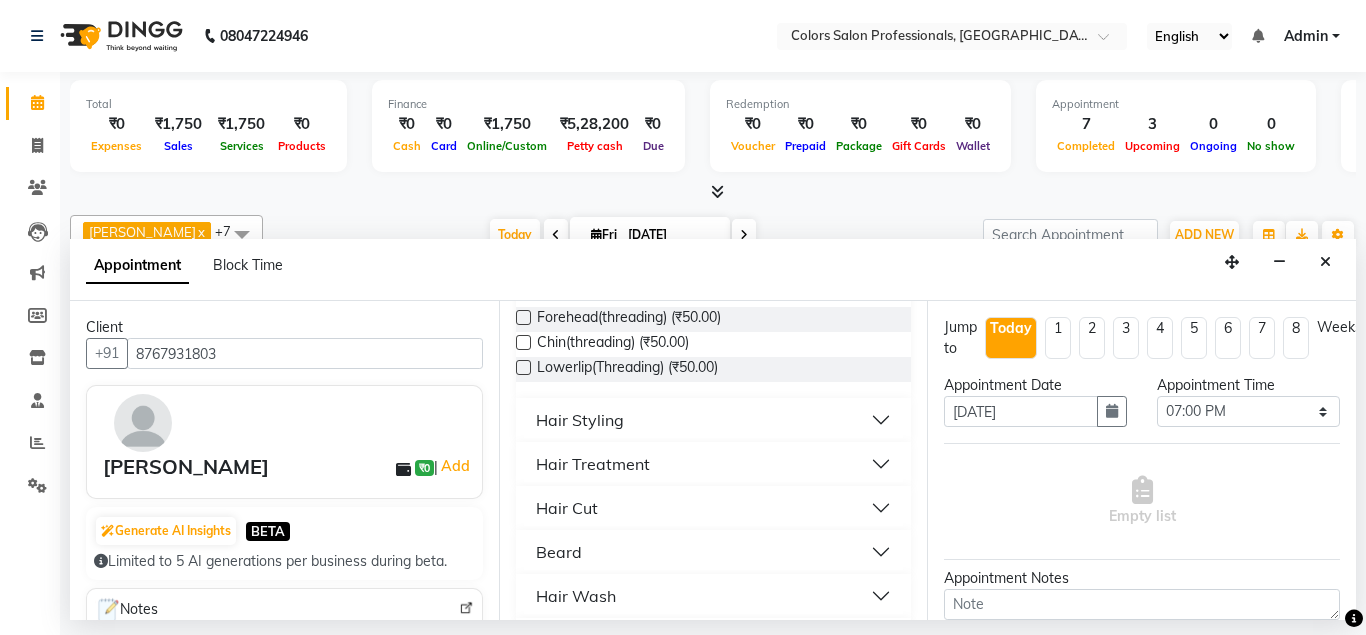 click on "Hair Cut" at bounding box center (567, 508) 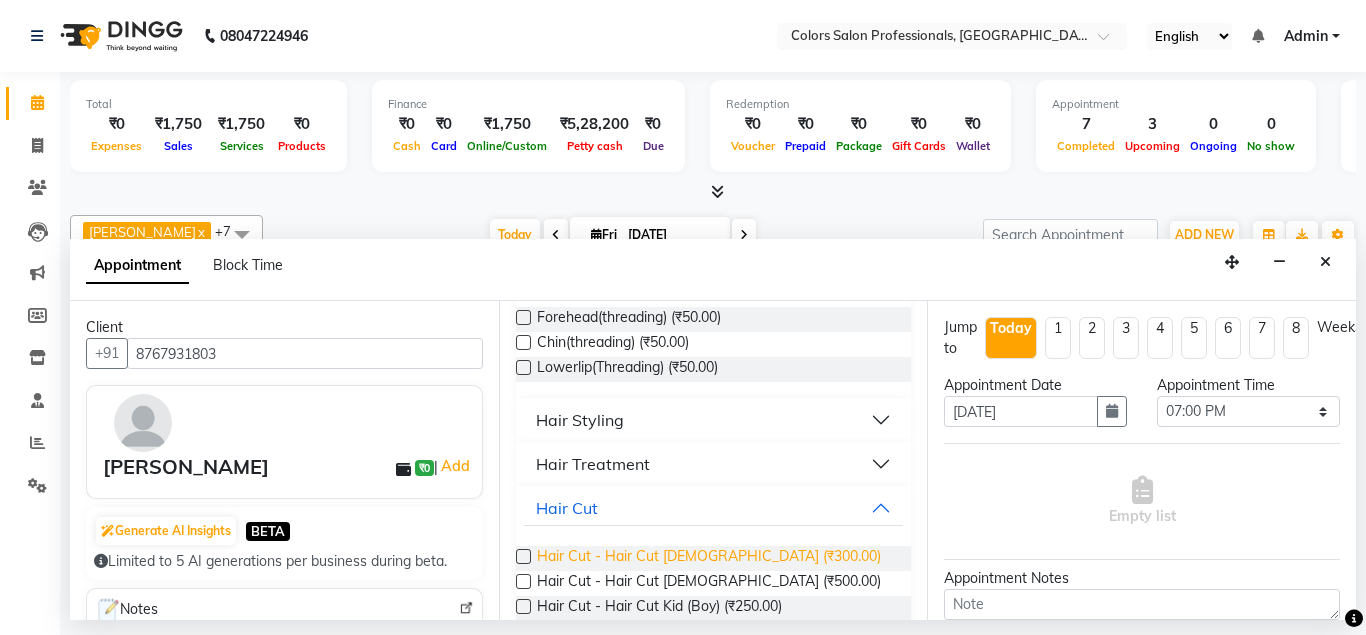 click on "Hair Cut - Hair Cut [DEMOGRAPHIC_DATA] (₹300.00)" at bounding box center [709, 558] 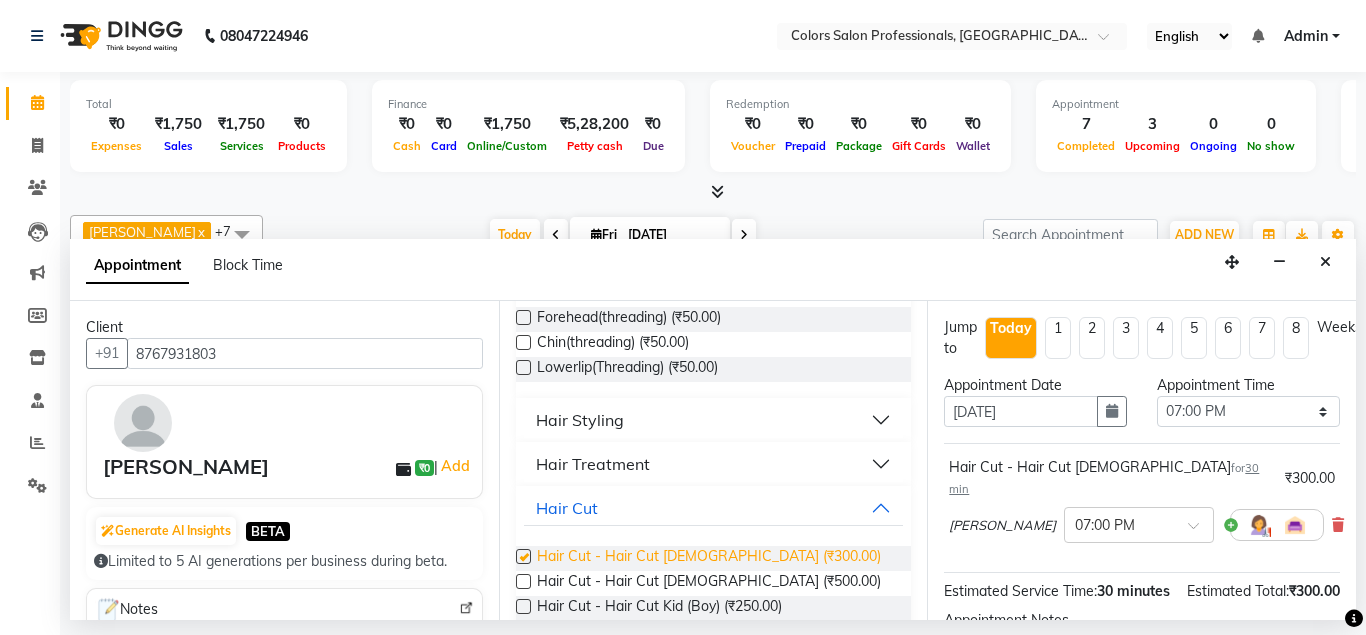 checkbox on "false" 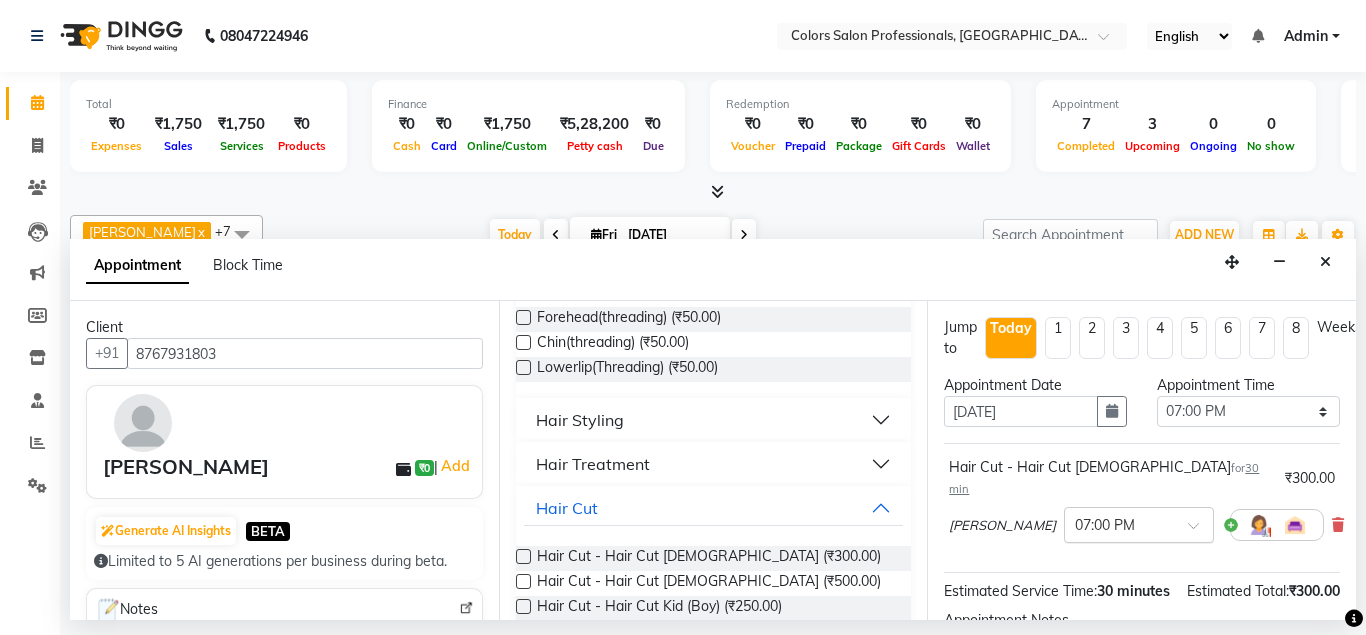 click at bounding box center [1119, 523] 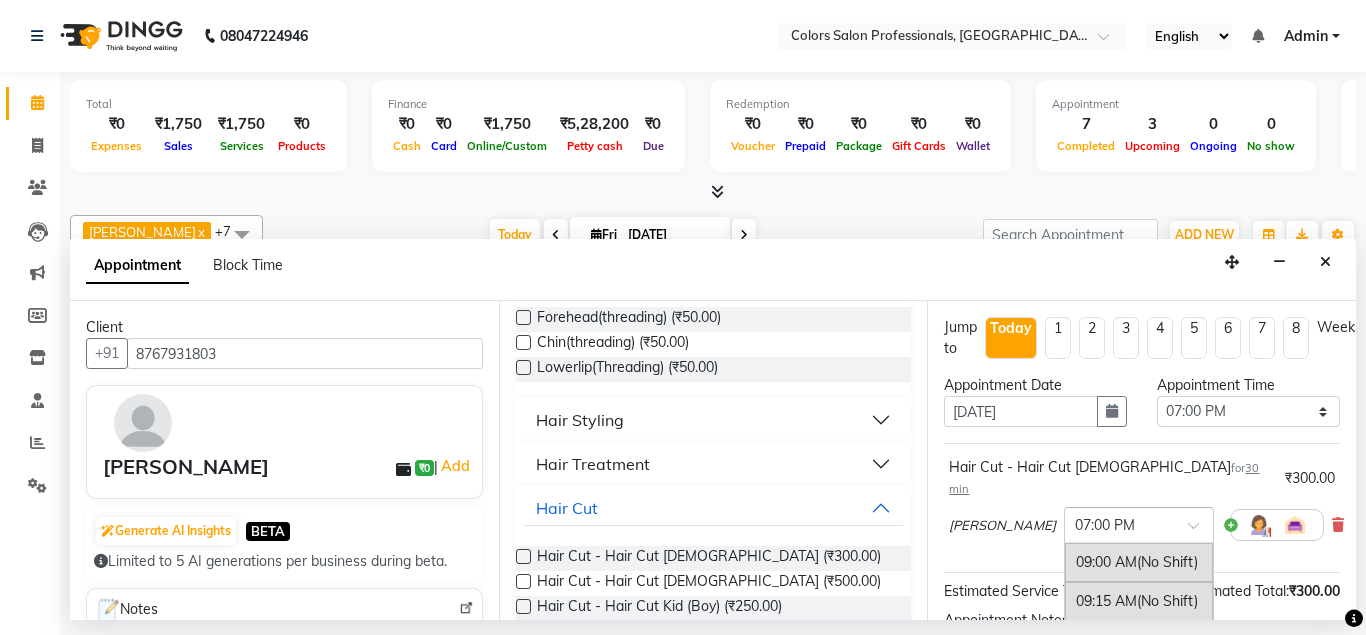 scroll, scrollTop: 1445, scrollLeft: 0, axis: vertical 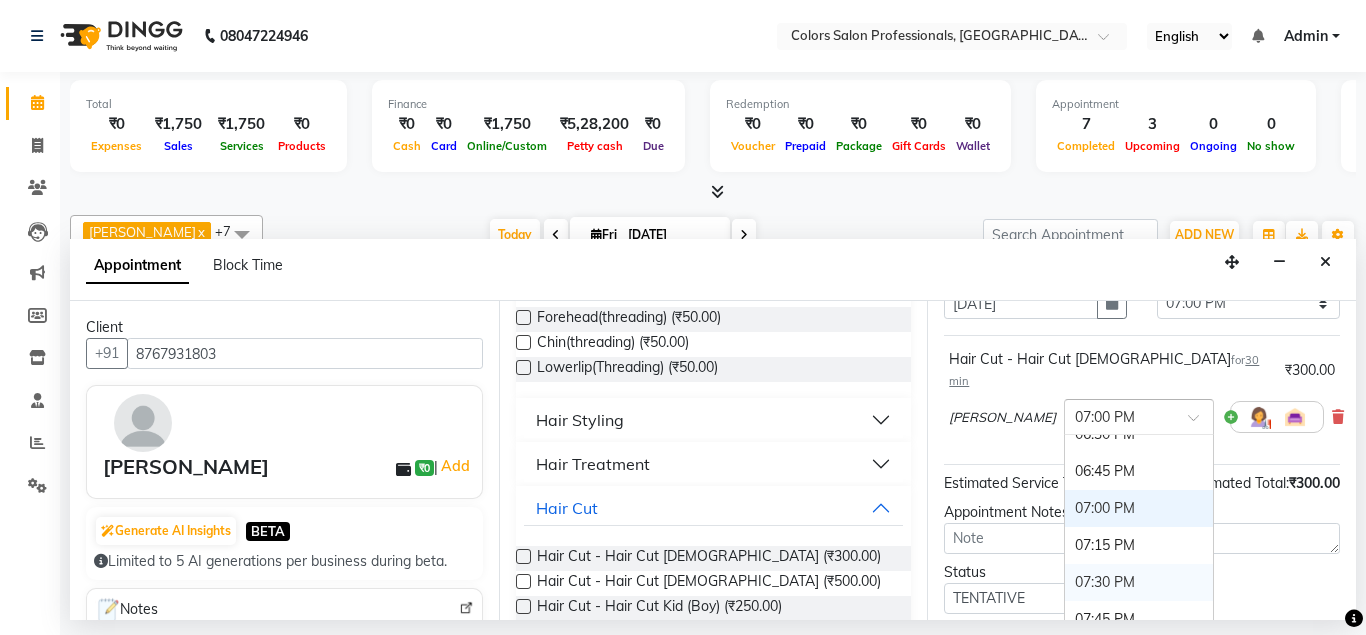 click on "07:30 PM" at bounding box center [1139, 582] 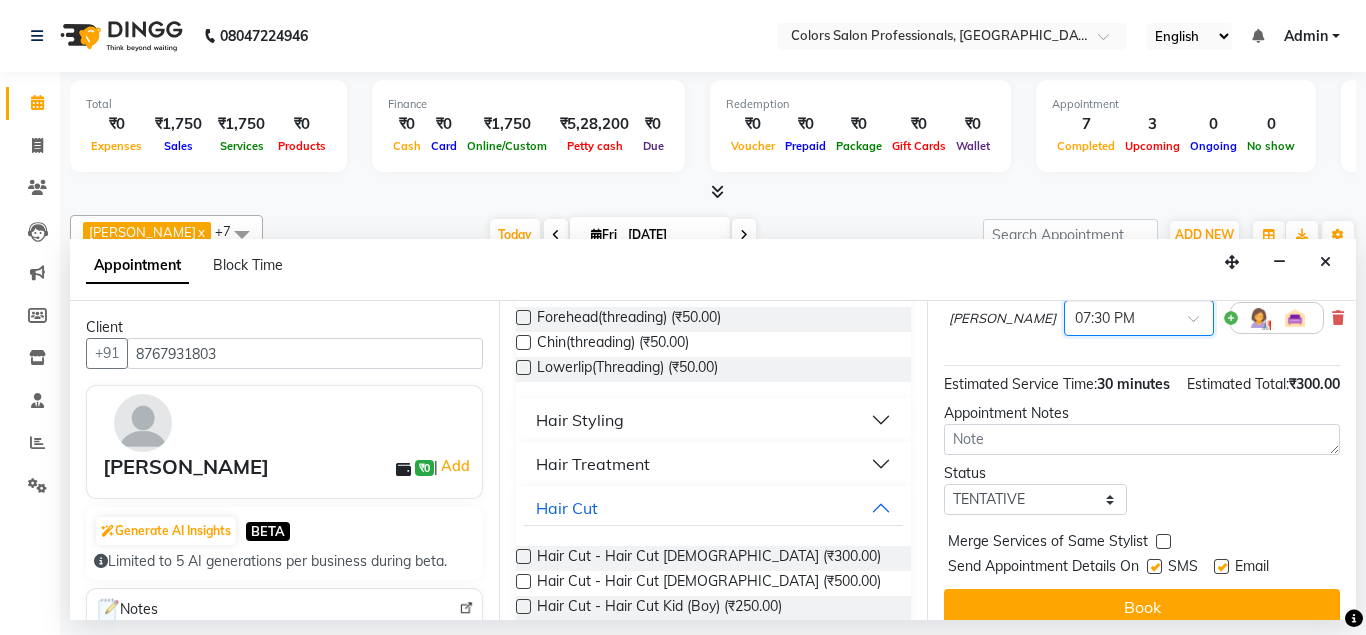 scroll, scrollTop: 99, scrollLeft: 0, axis: vertical 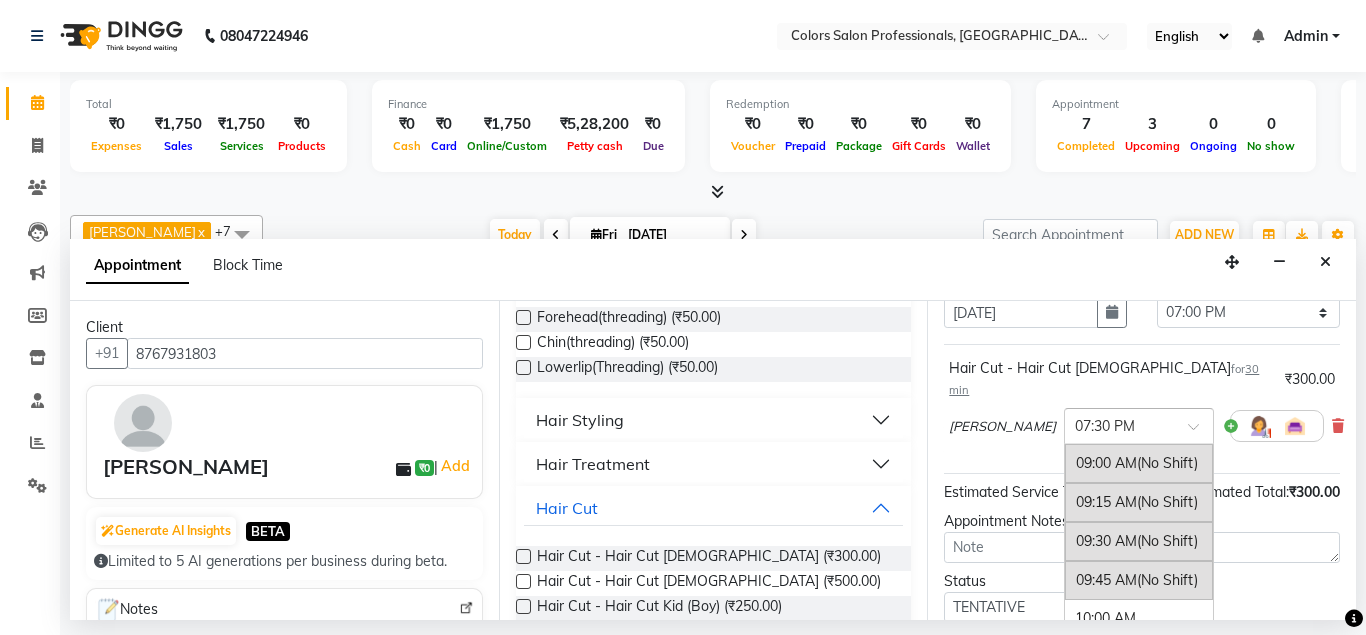 click at bounding box center (1119, 424) 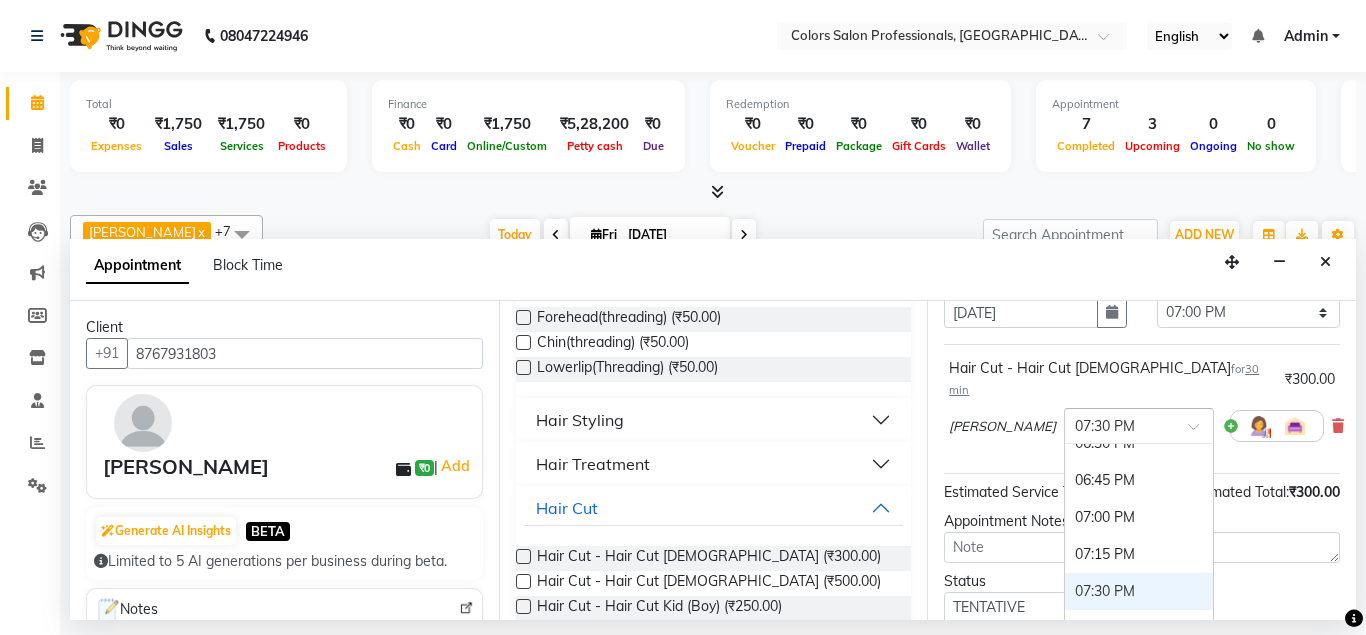scroll, scrollTop: 207, scrollLeft: 0, axis: vertical 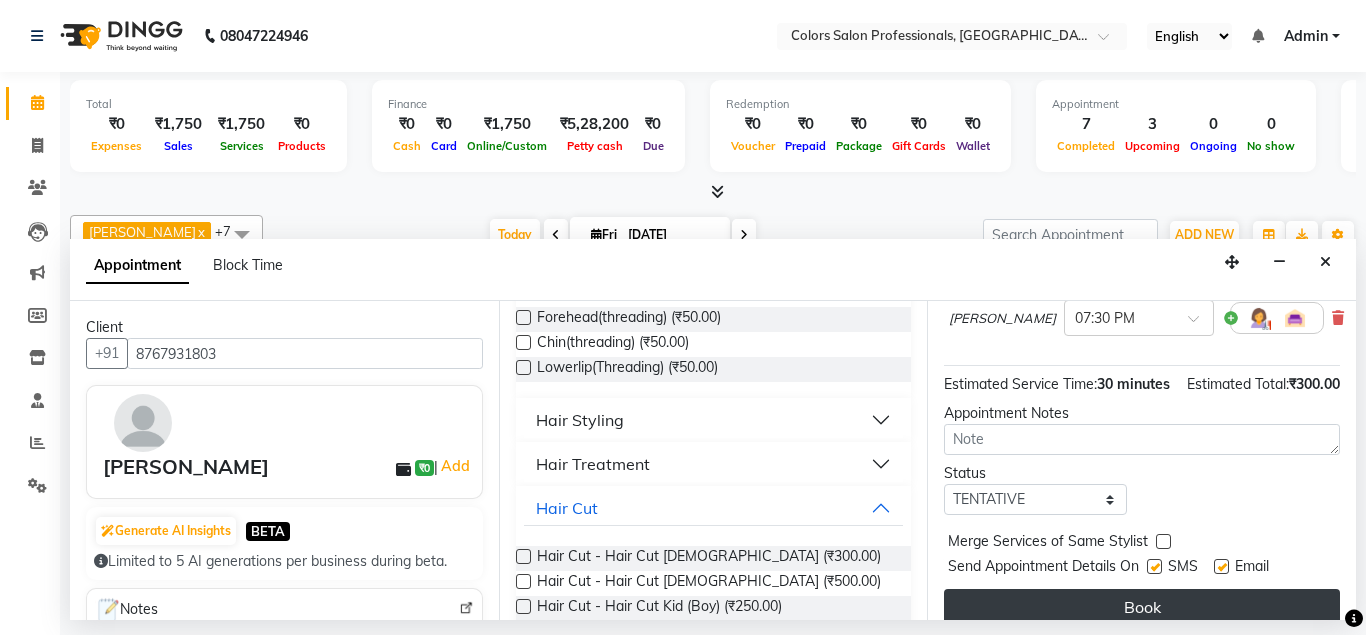 click on "Book" at bounding box center [1142, 607] 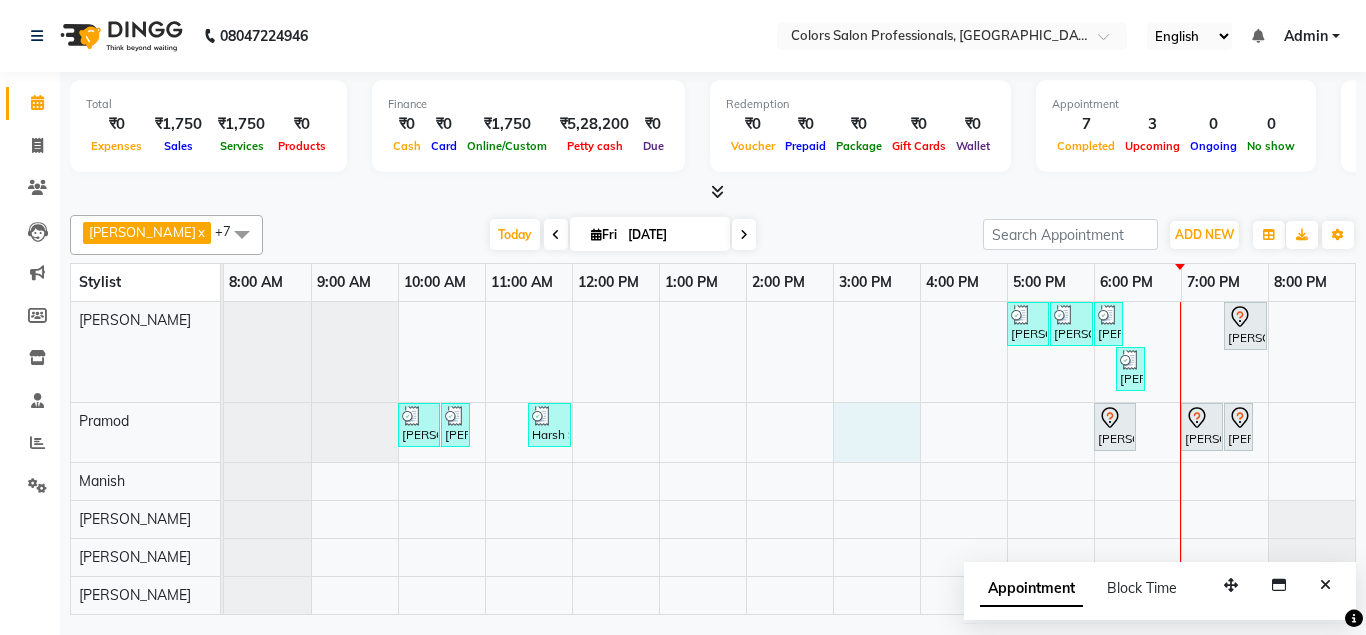 click on "[PERSON_NAME], TK05, 05:00 PM-05:30 PM, Hair Cut - Hair Cut [DEMOGRAPHIC_DATA]     [PERSON_NAME], TK05, 05:30 PM-06:00 PM, Hair Cut - Hair Cut [DEMOGRAPHIC_DATA]     [PERSON_NAME], TK05, 06:00 PM-06:15 PM, [PERSON_NAME] Slyting             Daddu Jio, TK06, 07:30 PM-08:00 PM, Hair Cut - Hair Cut [DEMOGRAPHIC_DATA]     [PERSON_NAME], TK05, 06:15 PM-06:30 PM, [PERSON_NAME] Slyting     [PERSON_NAME] Client, TK02, 10:00 AM-10:30 AM, Hair Cut - Hair Cut [DEMOGRAPHIC_DATA]     [PERSON_NAME] Client, TK02, 10:30 AM-10:45 AM, [MEDICAL_DATA] - [PERSON_NAME] trim     Harsh Sir, TK01, 11:30 AM-12:00 PM, Hair Cut - Hair Cut [DEMOGRAPHIC_DATA]             [PERSON_NAME] Maam, TK03, 06:00 PM-06:30 PM, Hair Cut - Hair Cut [DEMOGRAPHIC_DATA]             [PERSON_NAME], TK04, 07:00 PM-07:30 PM, Hair Cut - Hair Cut [DEMOGRAPHIC_DATA]             [PERSON_NAME], TK04, 07:30 PM-07:45 PM, [PERSON_NAME] Slyting" at bounding box center [789, 458] 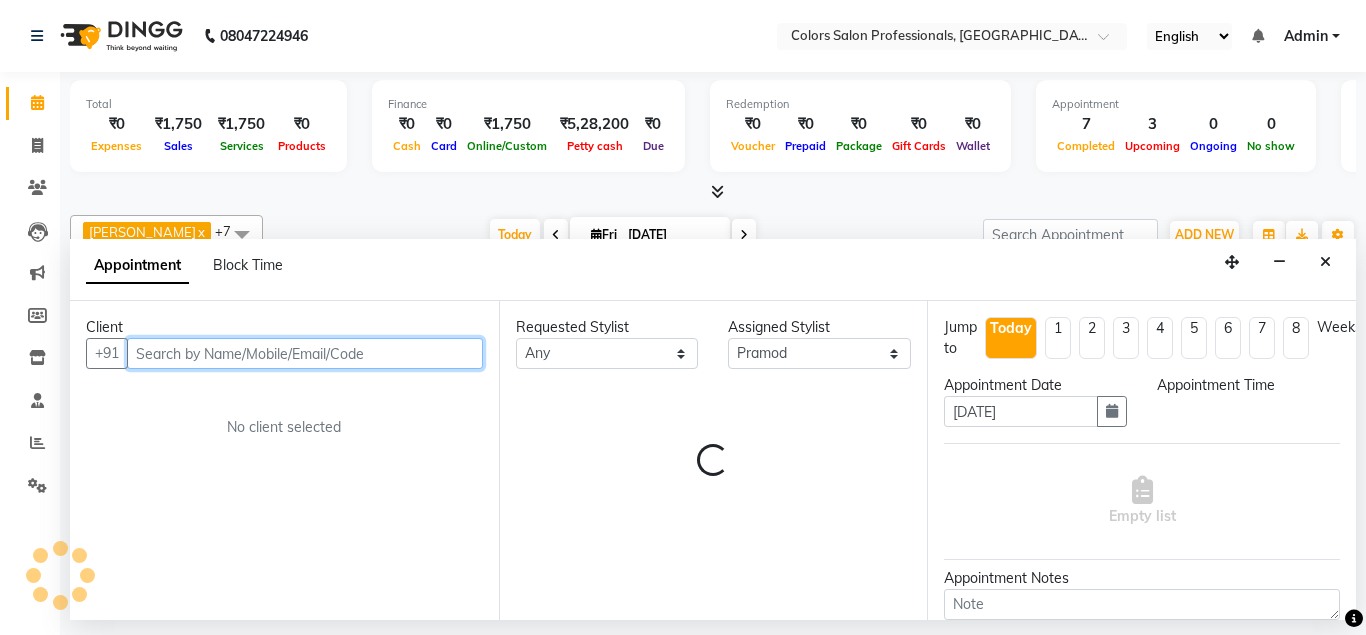 select on "900" 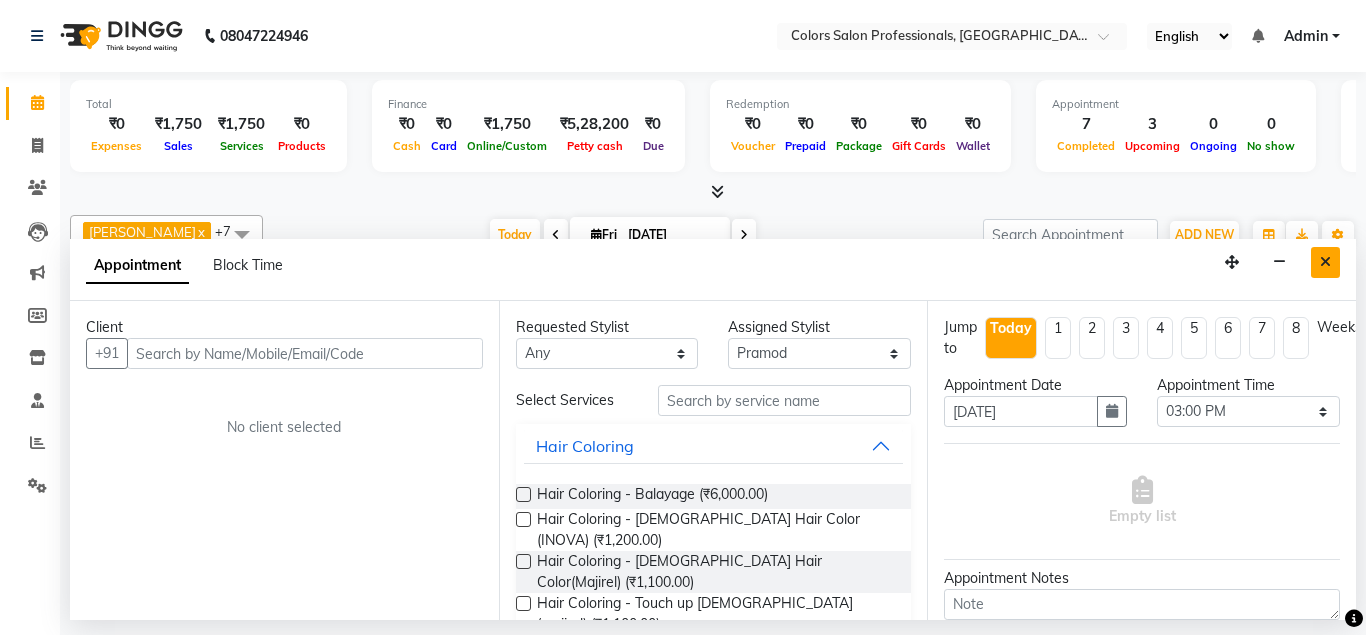 click at bounding box center (1325, 262) 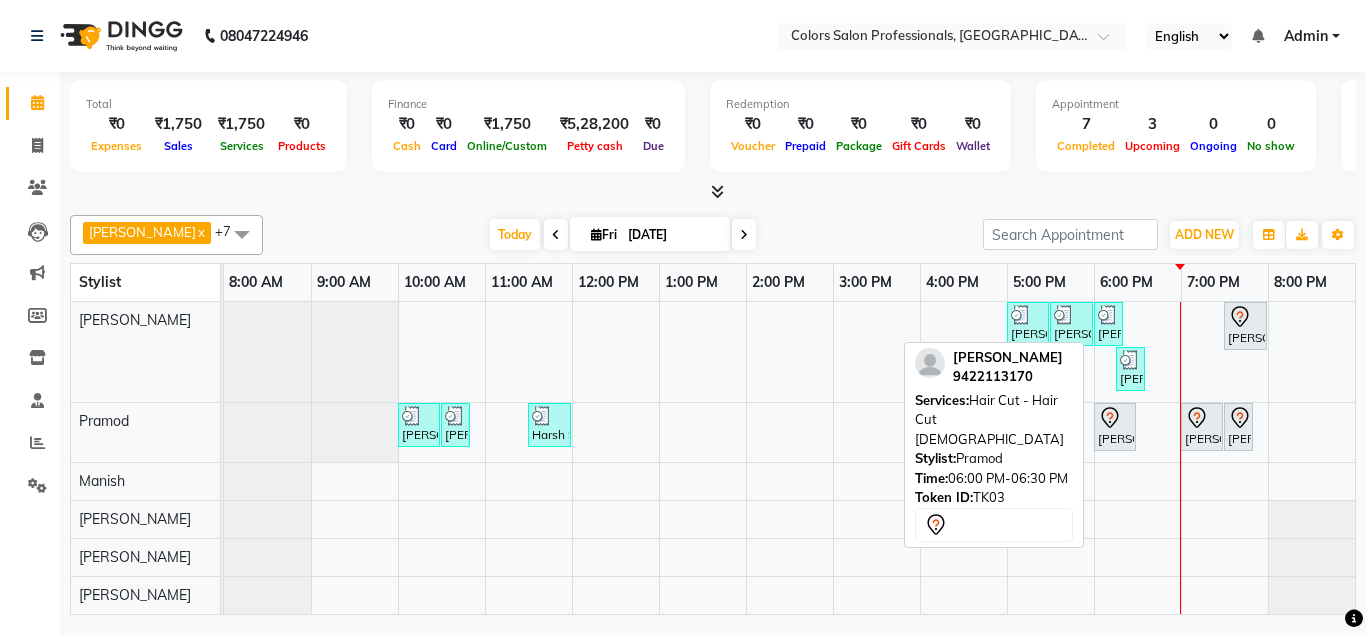 click on "[PERSON_NAME], TK03, 06:00 PM-06:30 PM, Hair Cut - Hair Cut [DEMOGRAPHIC_DATA]" at bounding box center [1115, 427] 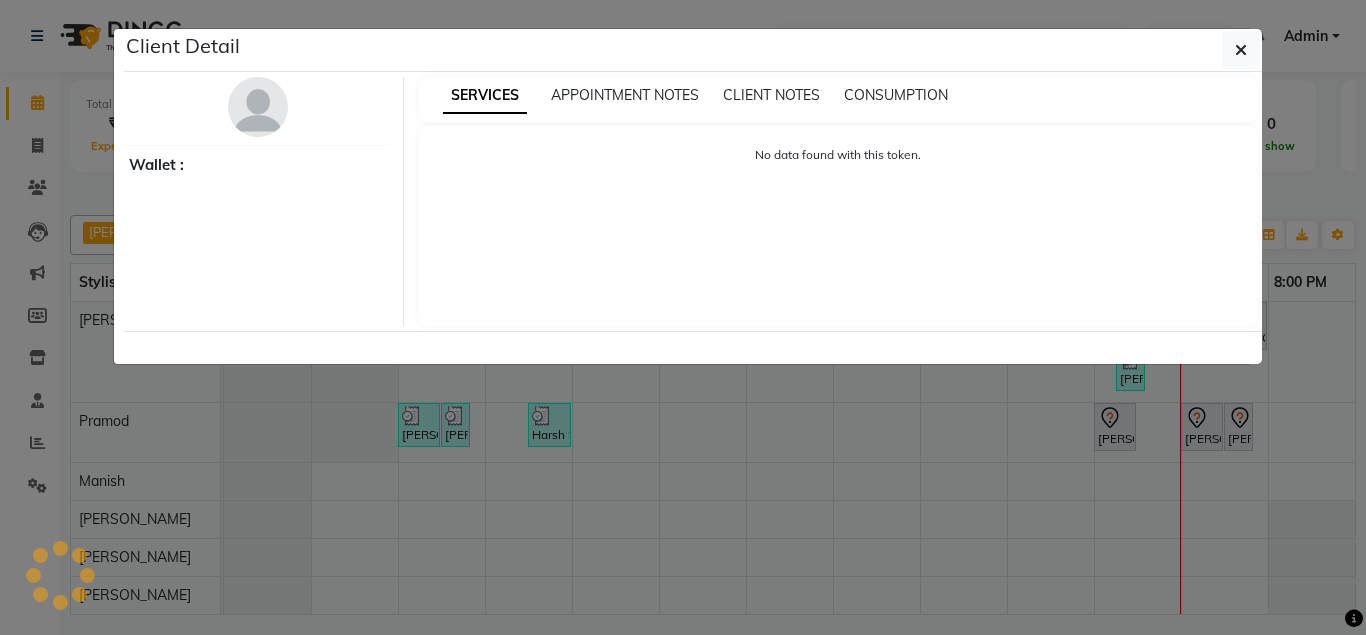 select on "7" 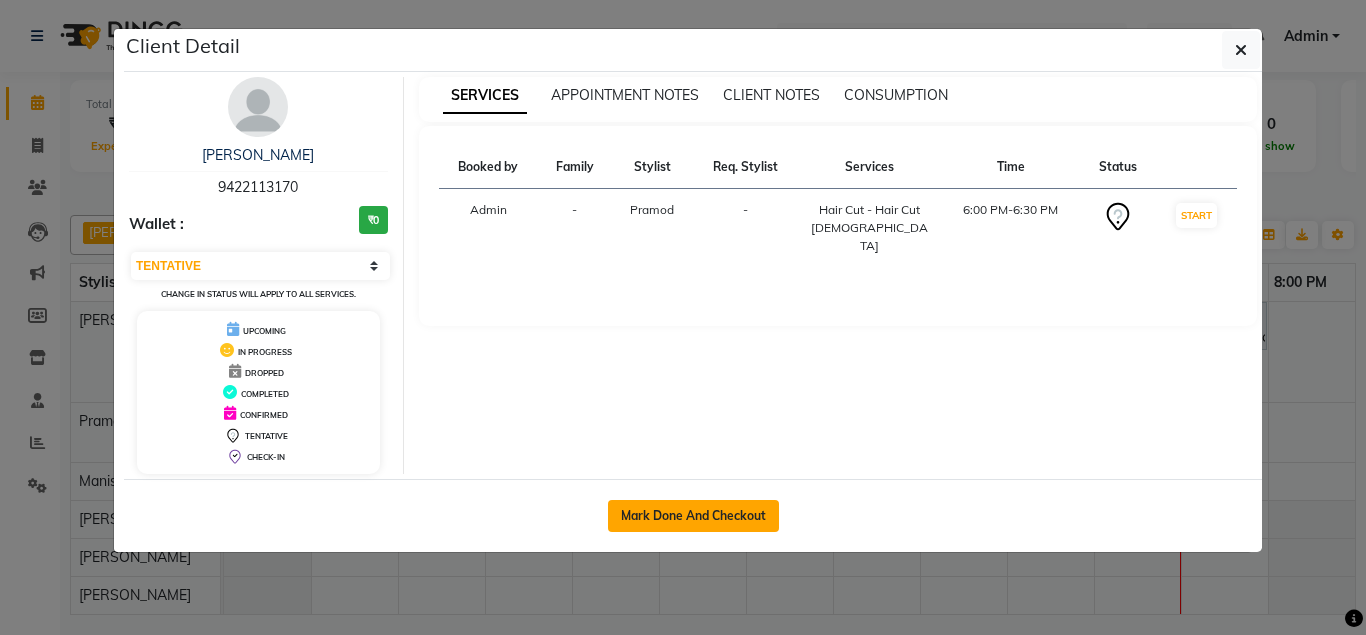 click on "Mark Done And Checkout" 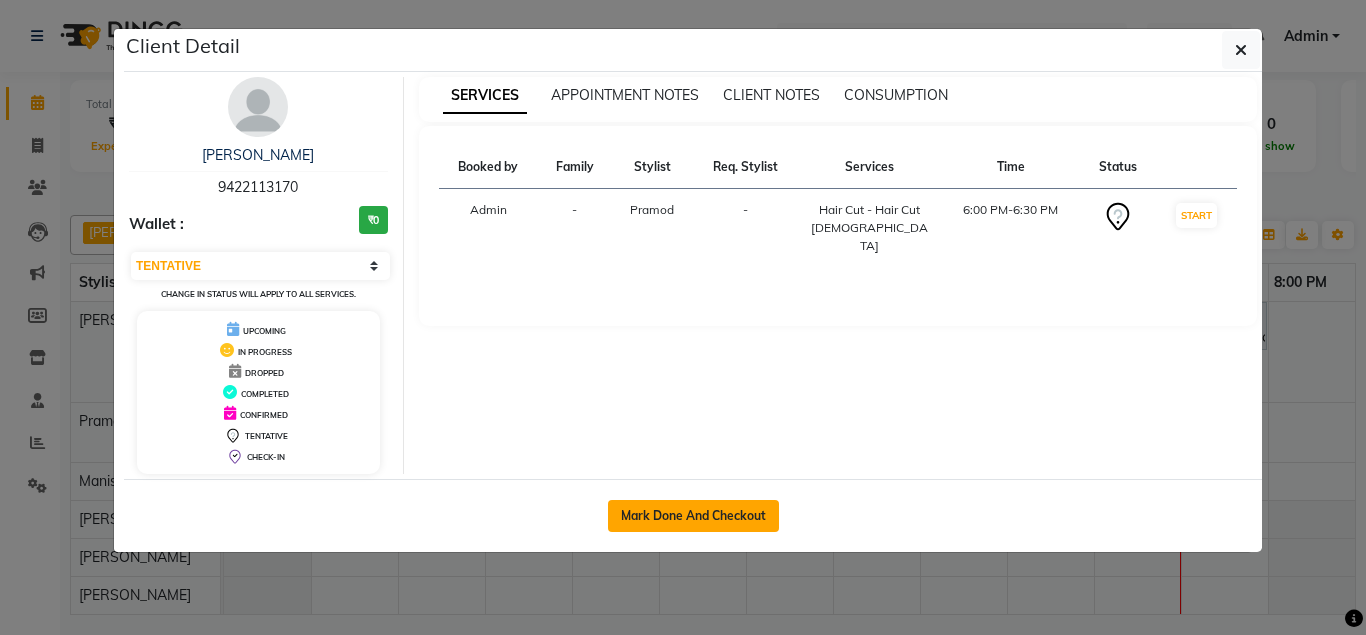 select on "service" 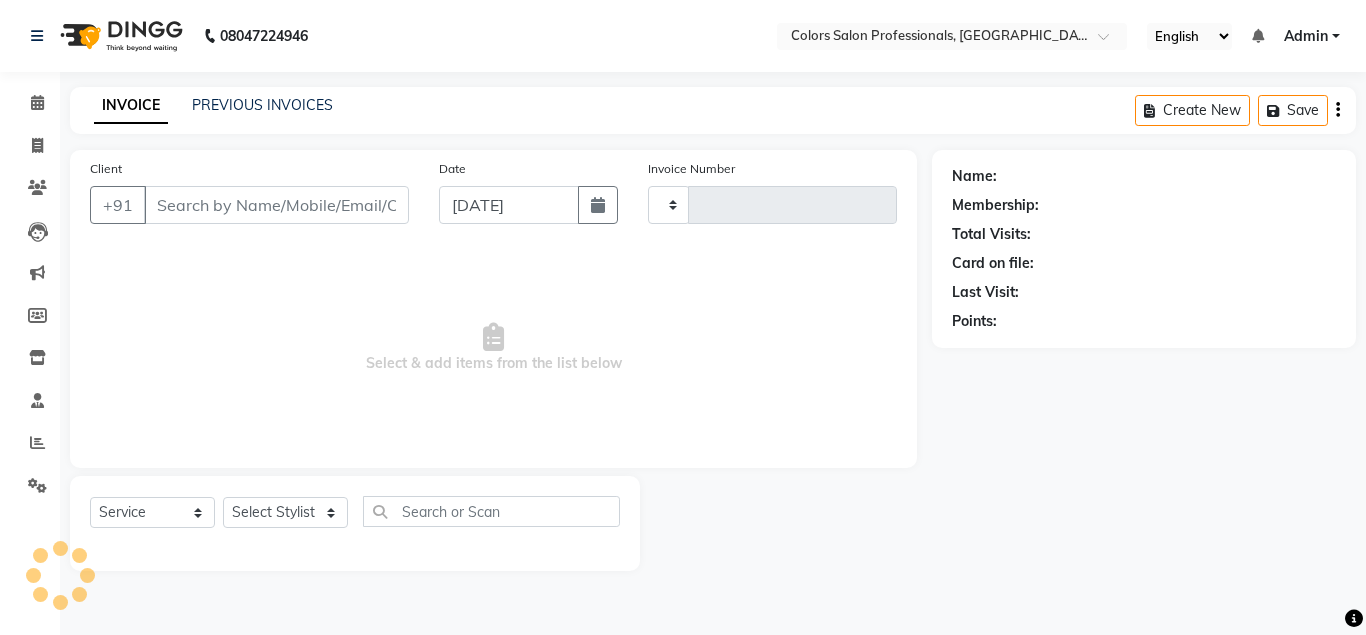 type on "0373" 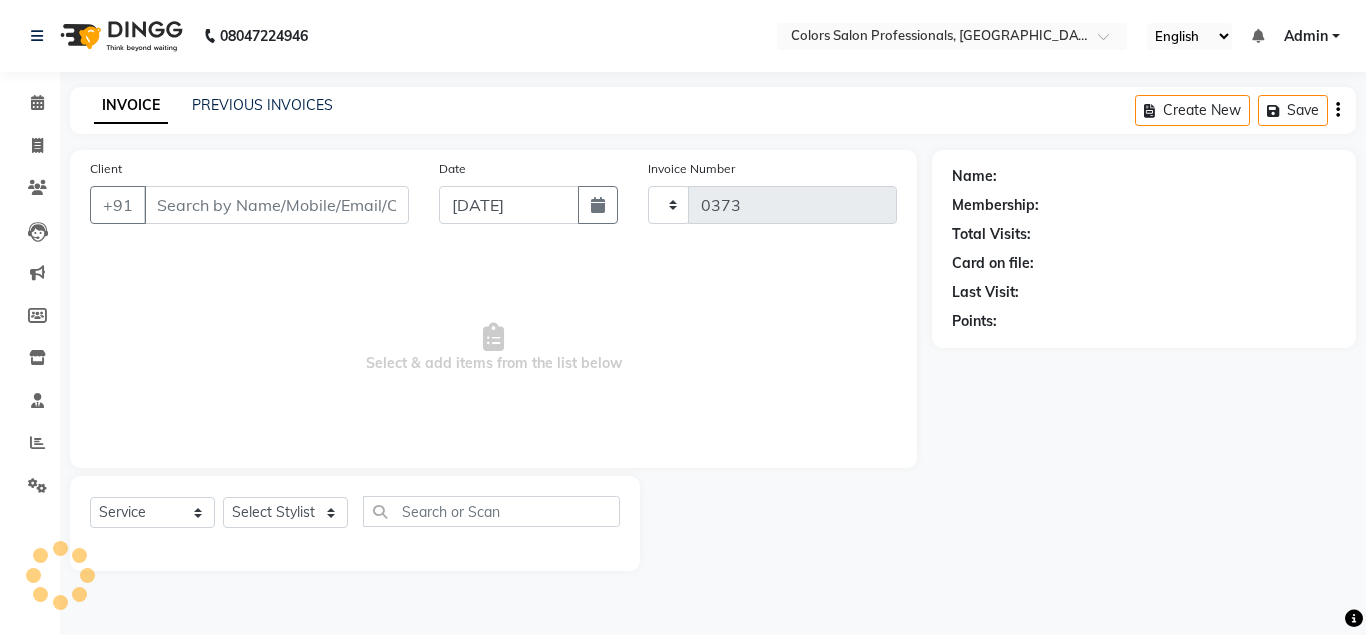 select on "7161" 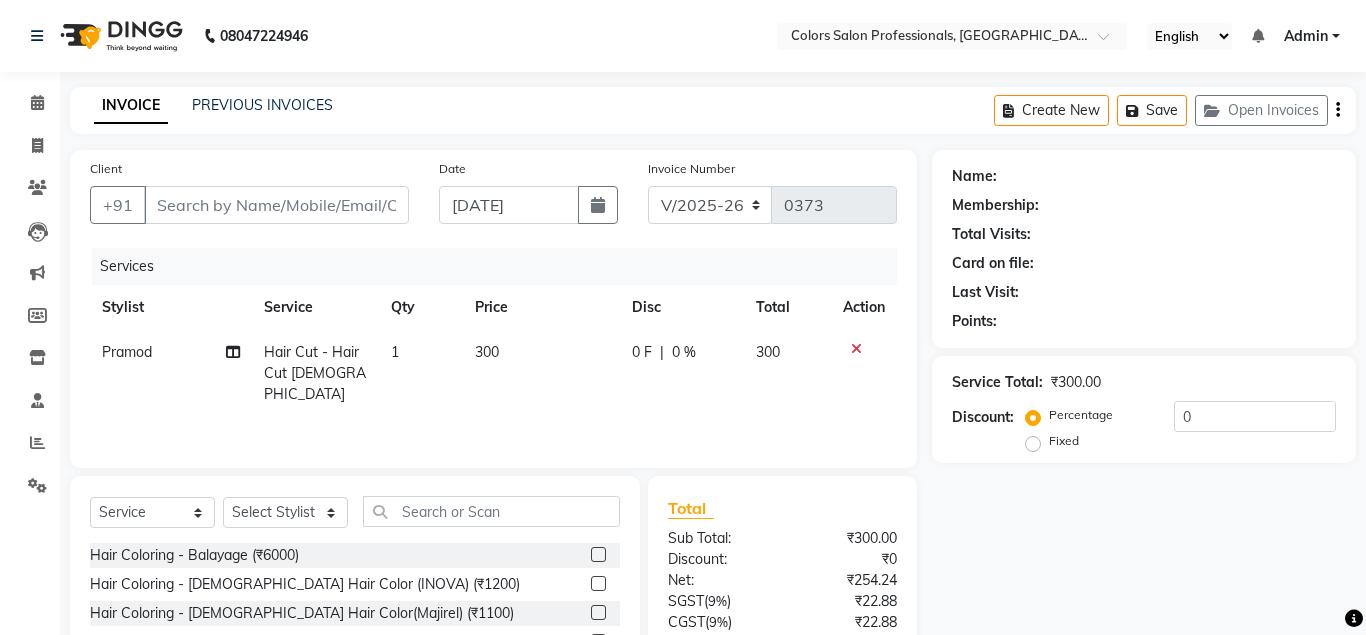 type on "9422113170" 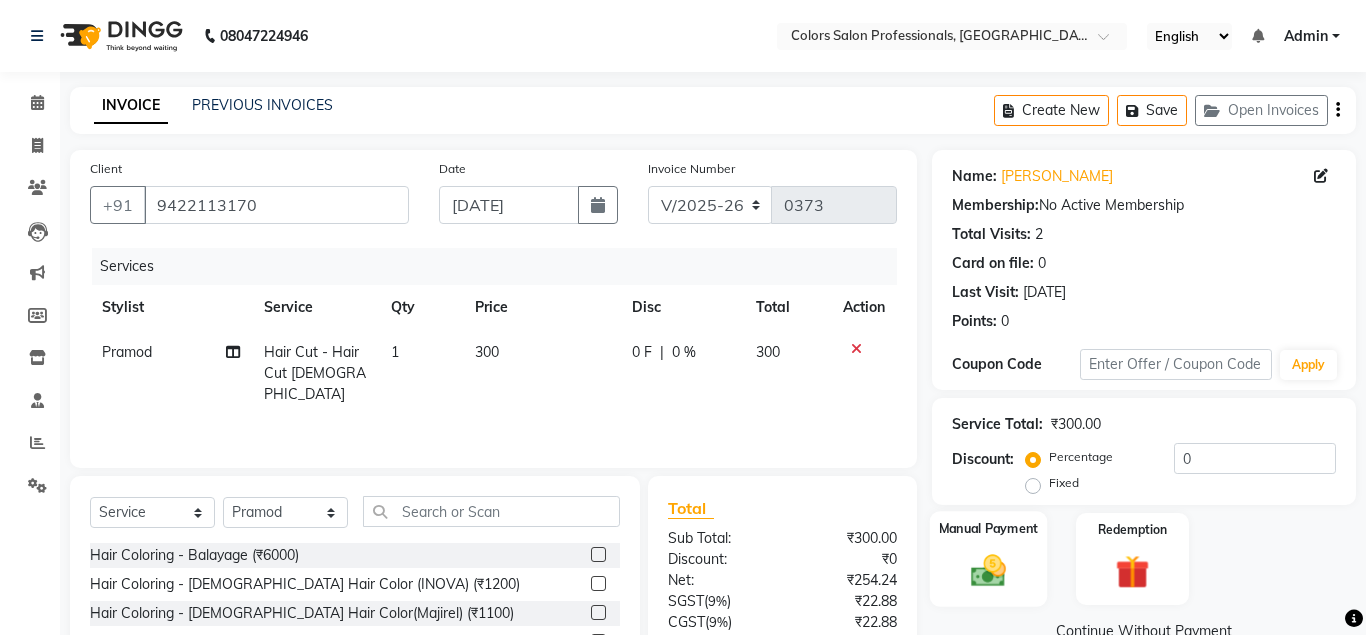 click 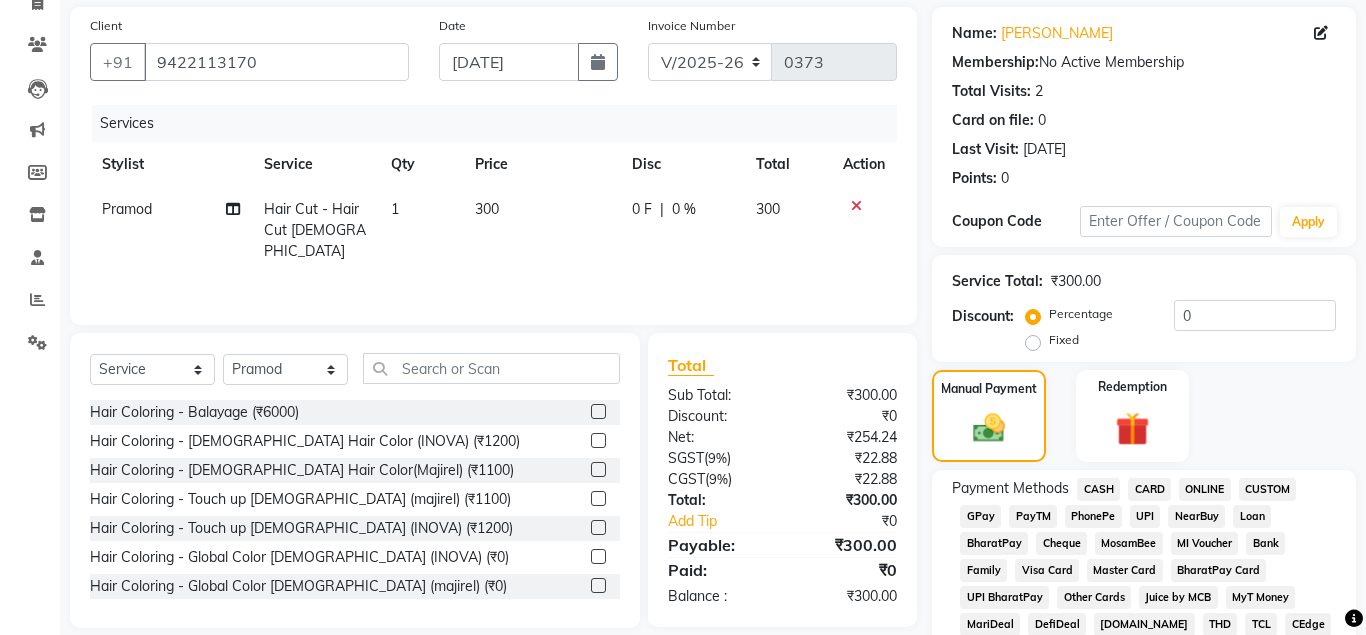 scroll, scrollTop: 204, scrollLeft: 0, axis: vertical 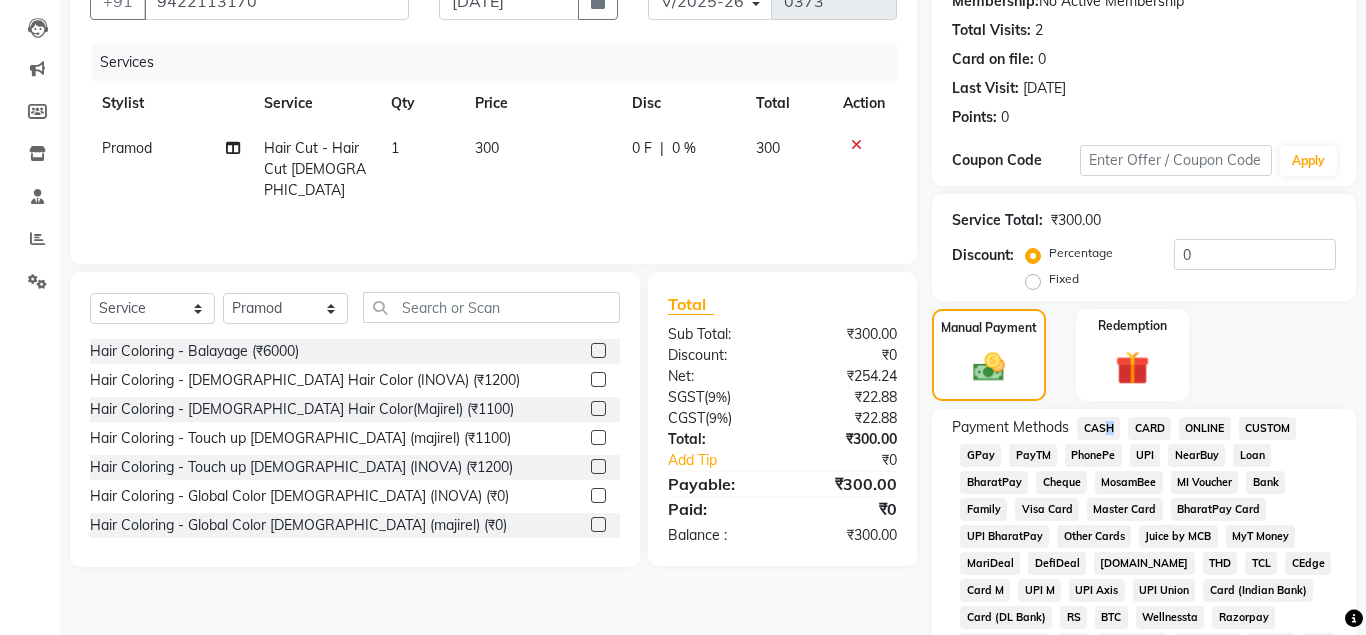 drag, startPoint x: 1104, startPoint y: 430, endPoint x: 1138, endPoint y: 491, distance: 69.83552 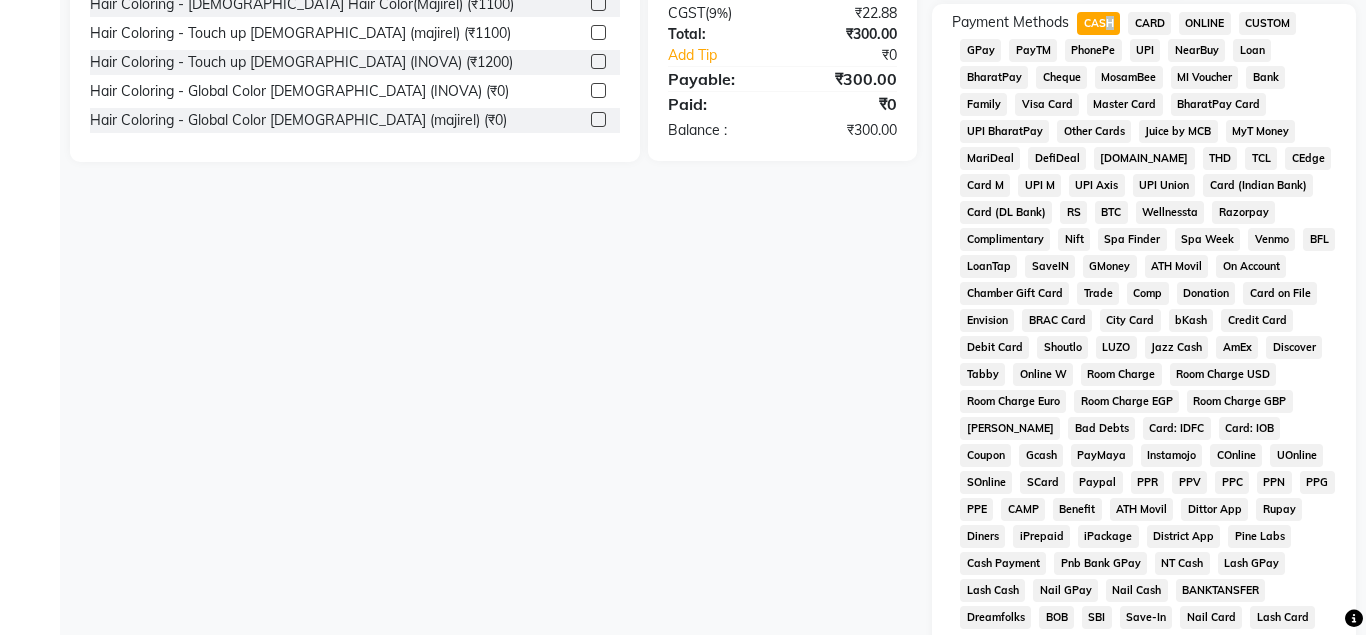 scroll, scrollTop: 762, scrollLeft: 0, axis: vertical 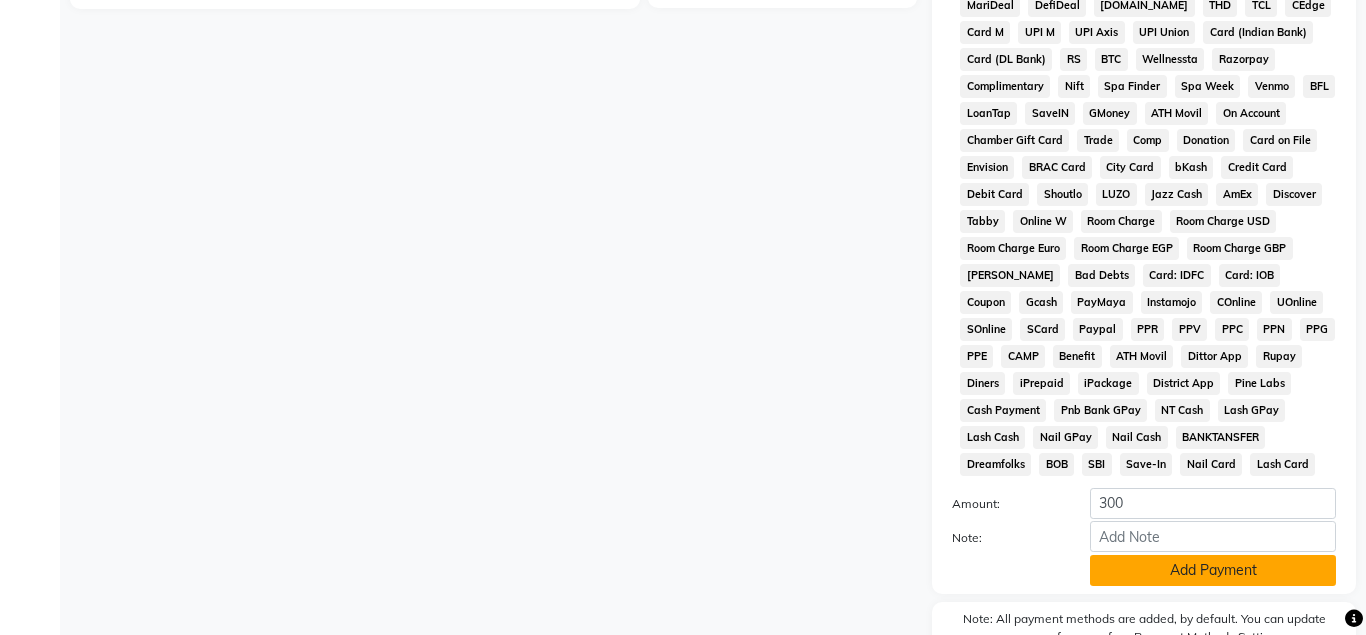 click on "Add Payment" 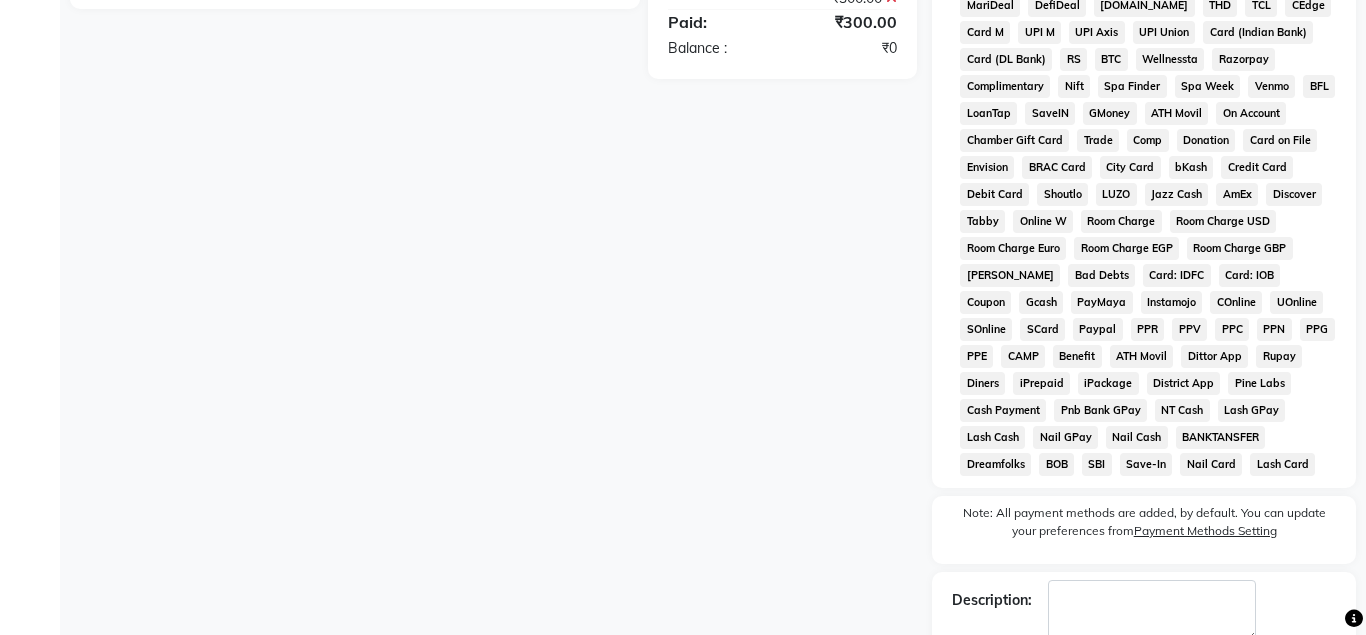 scroll, scrollTop: 875, scrollLeft: 0, axis: vertical 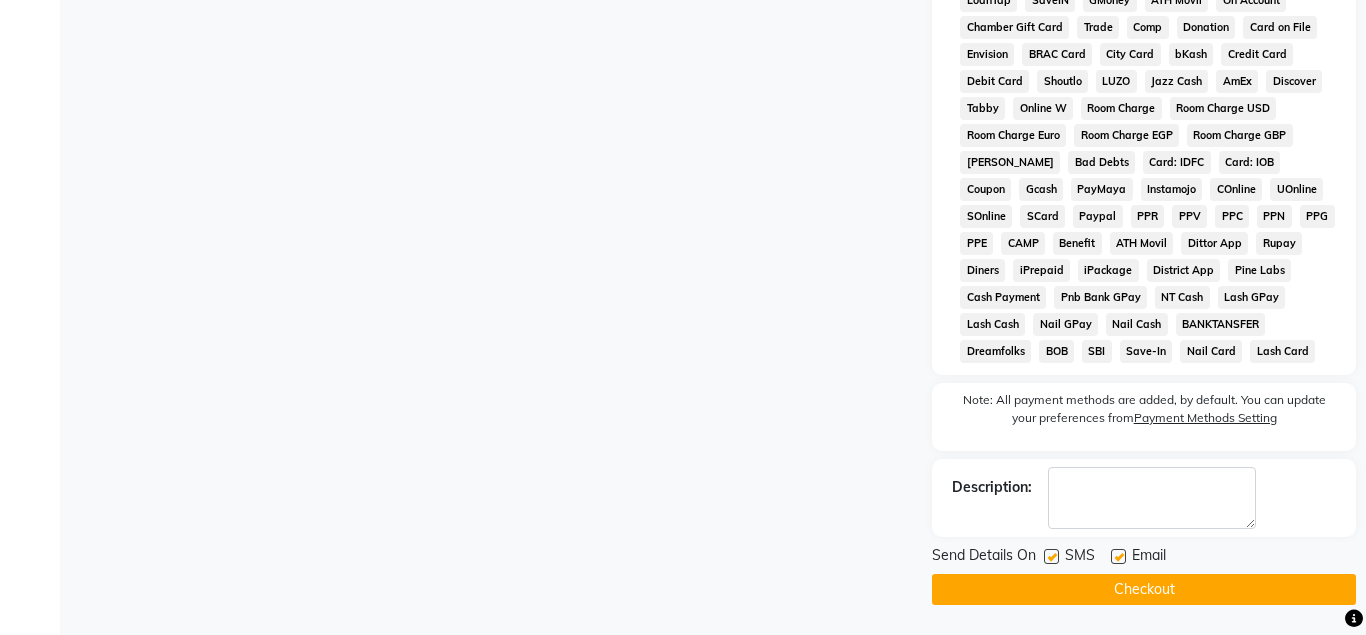 drag, startPoint x: 1120, startPoint y: 589, endPoint x: 1088, endPoint y: 610, distance: 38.27532 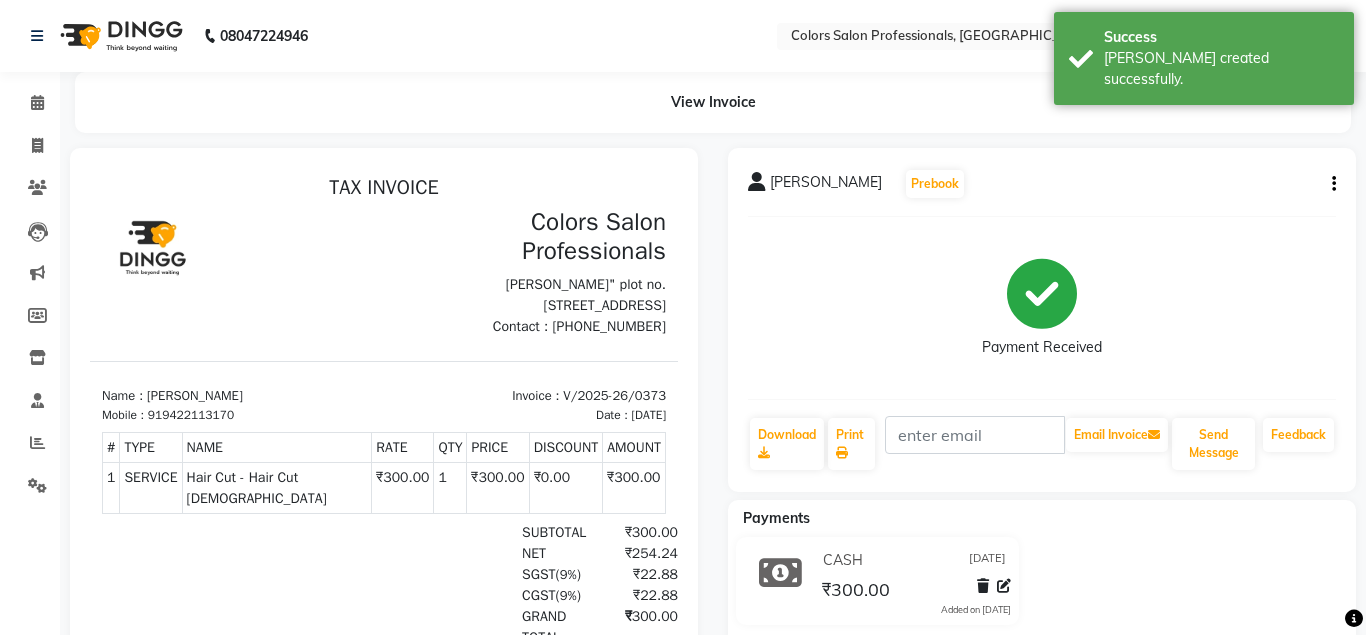 scroll, scrollTop: 0, scrollLeft: 0, axis: both 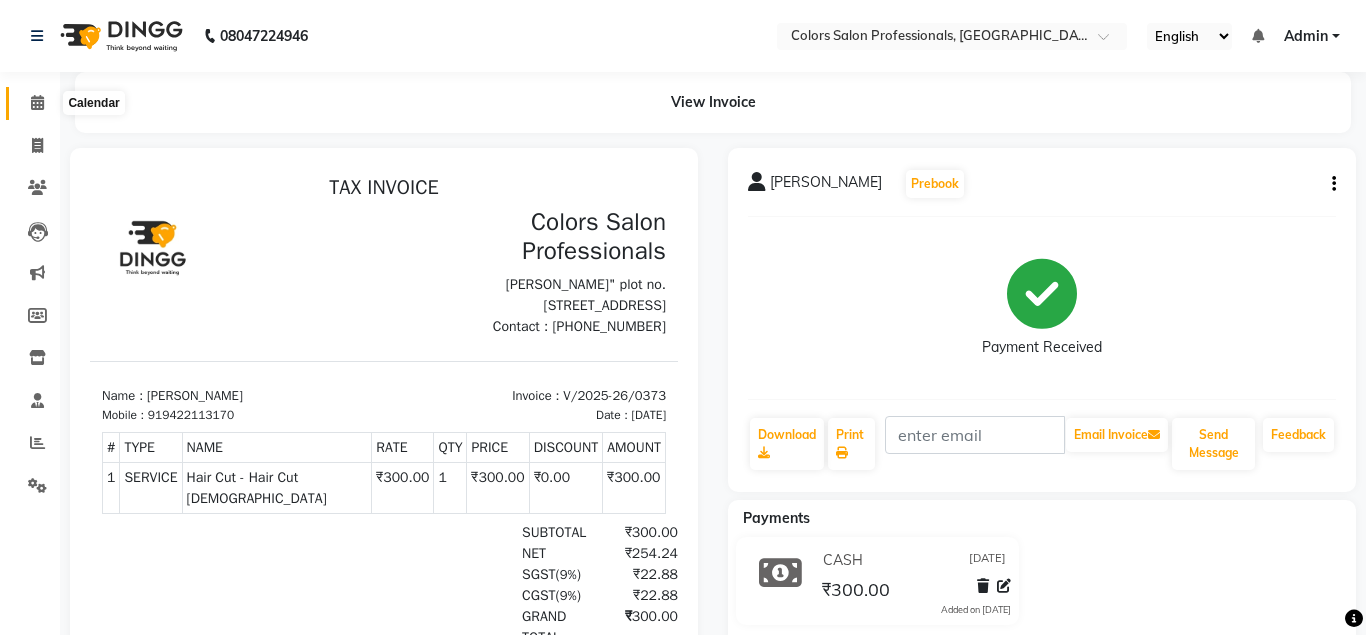 click 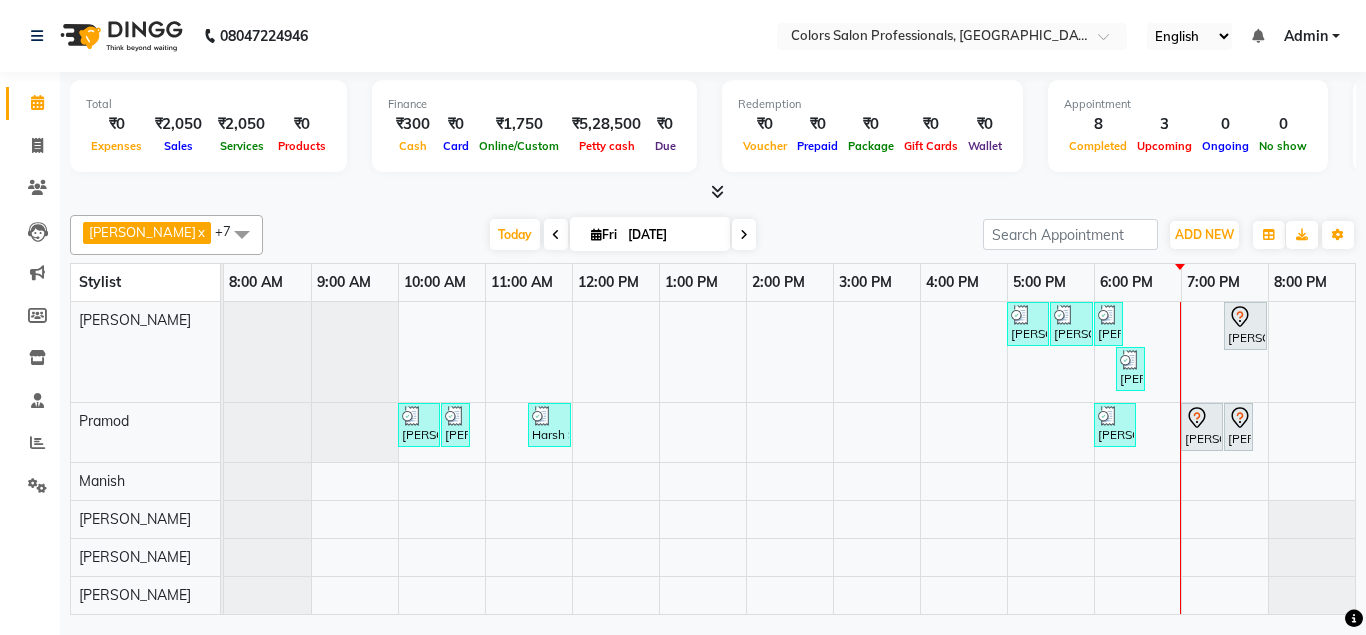 click at bounding box center [744, 235] 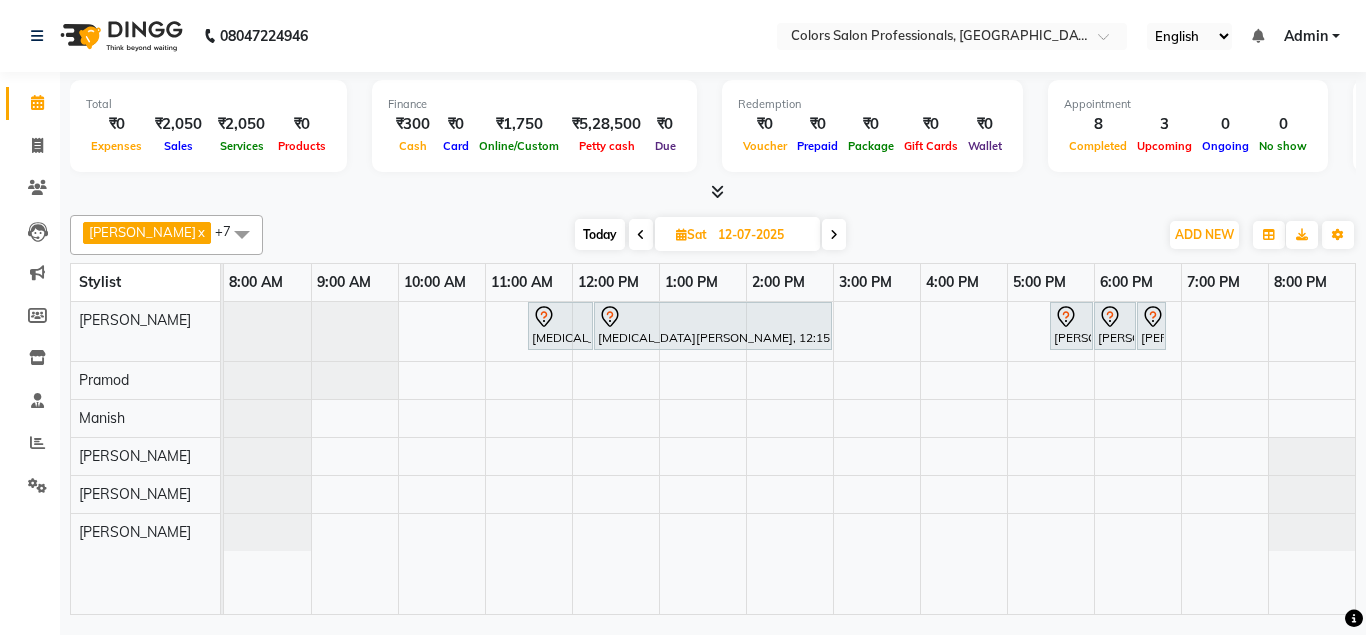 click on "Today" at bounding box center (600, 234) 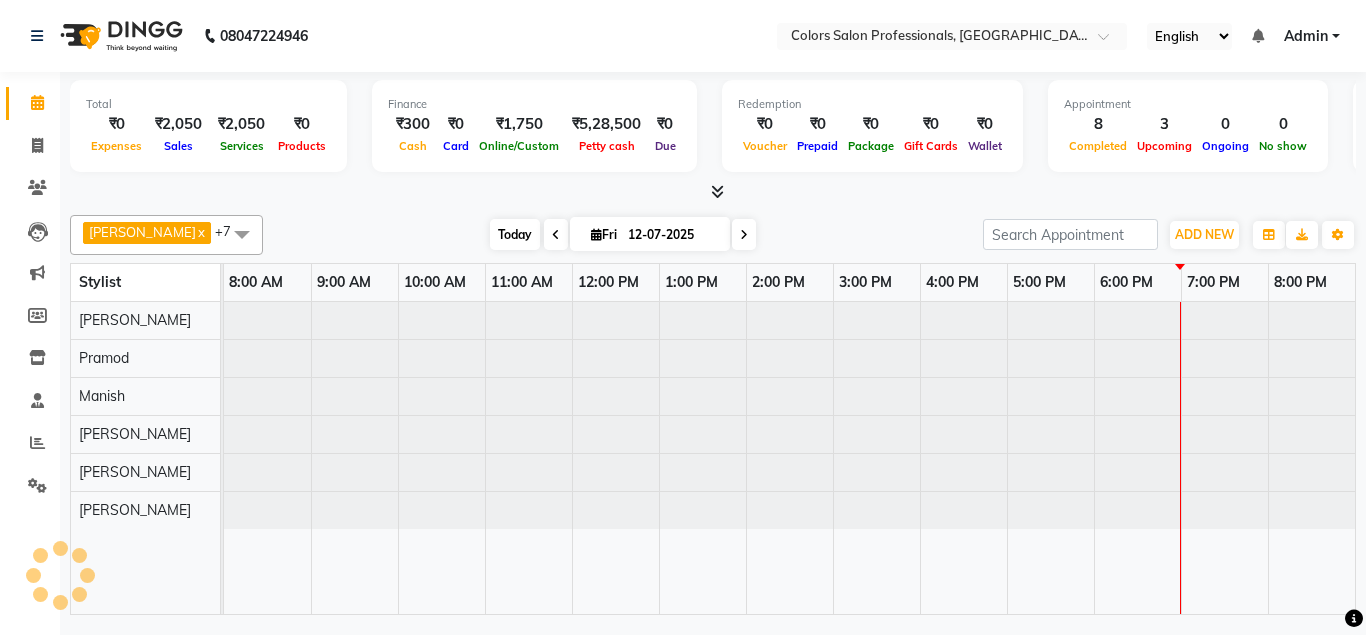 type on "[DATE]" 